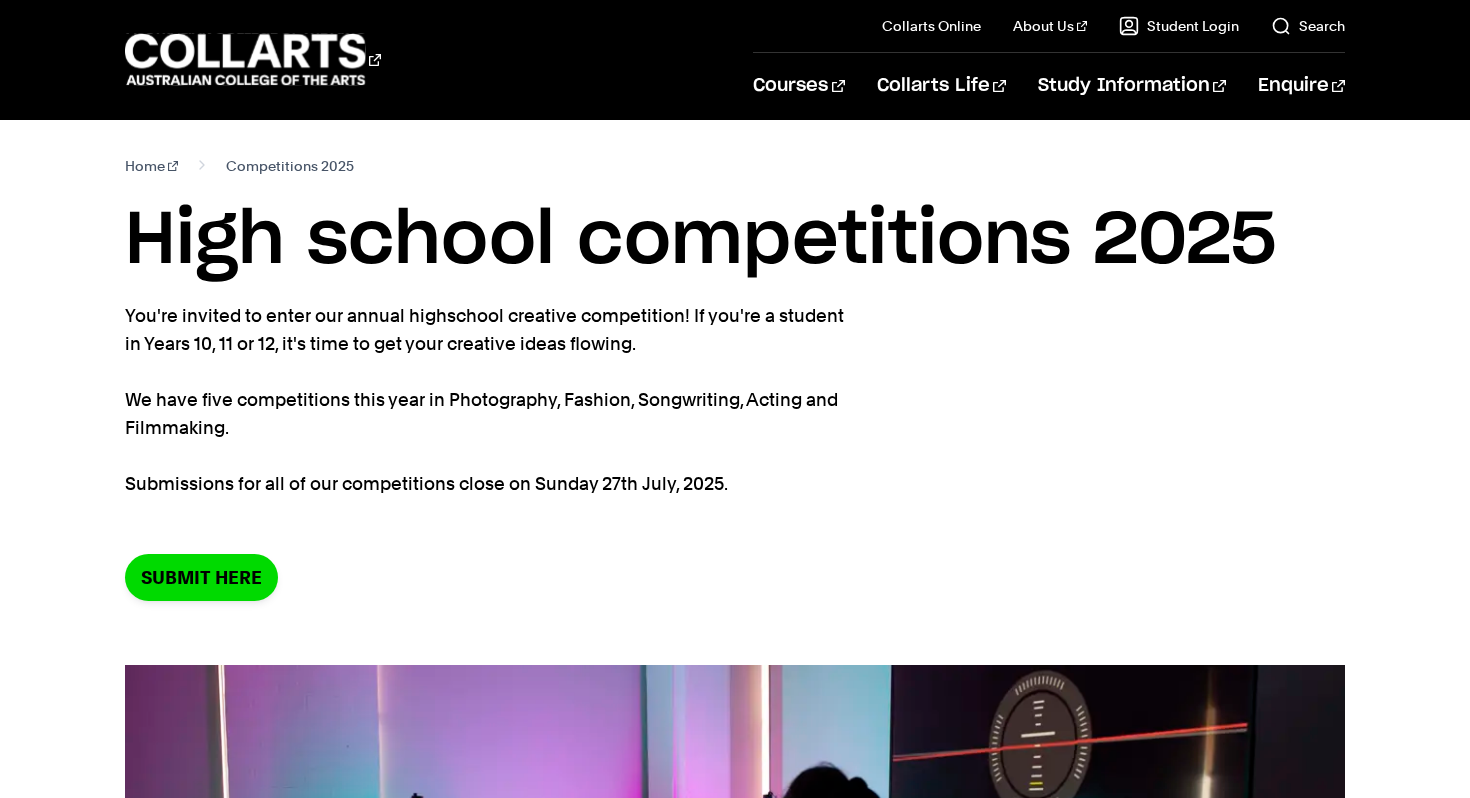 scroll, scrollTop: 0, scrollLeft: 0, axis: both 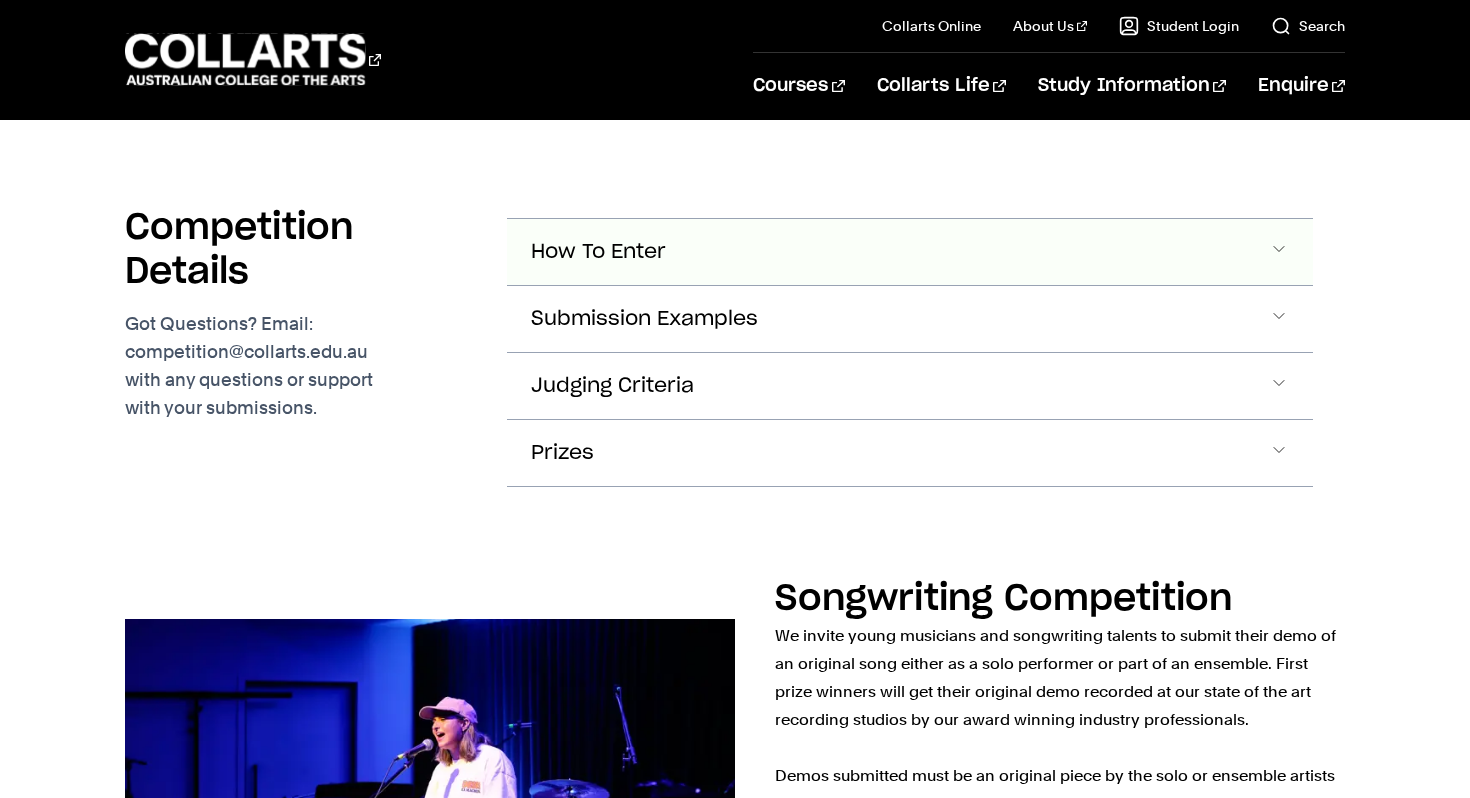click on "How To Enter" at bounding box center [910, -1284] 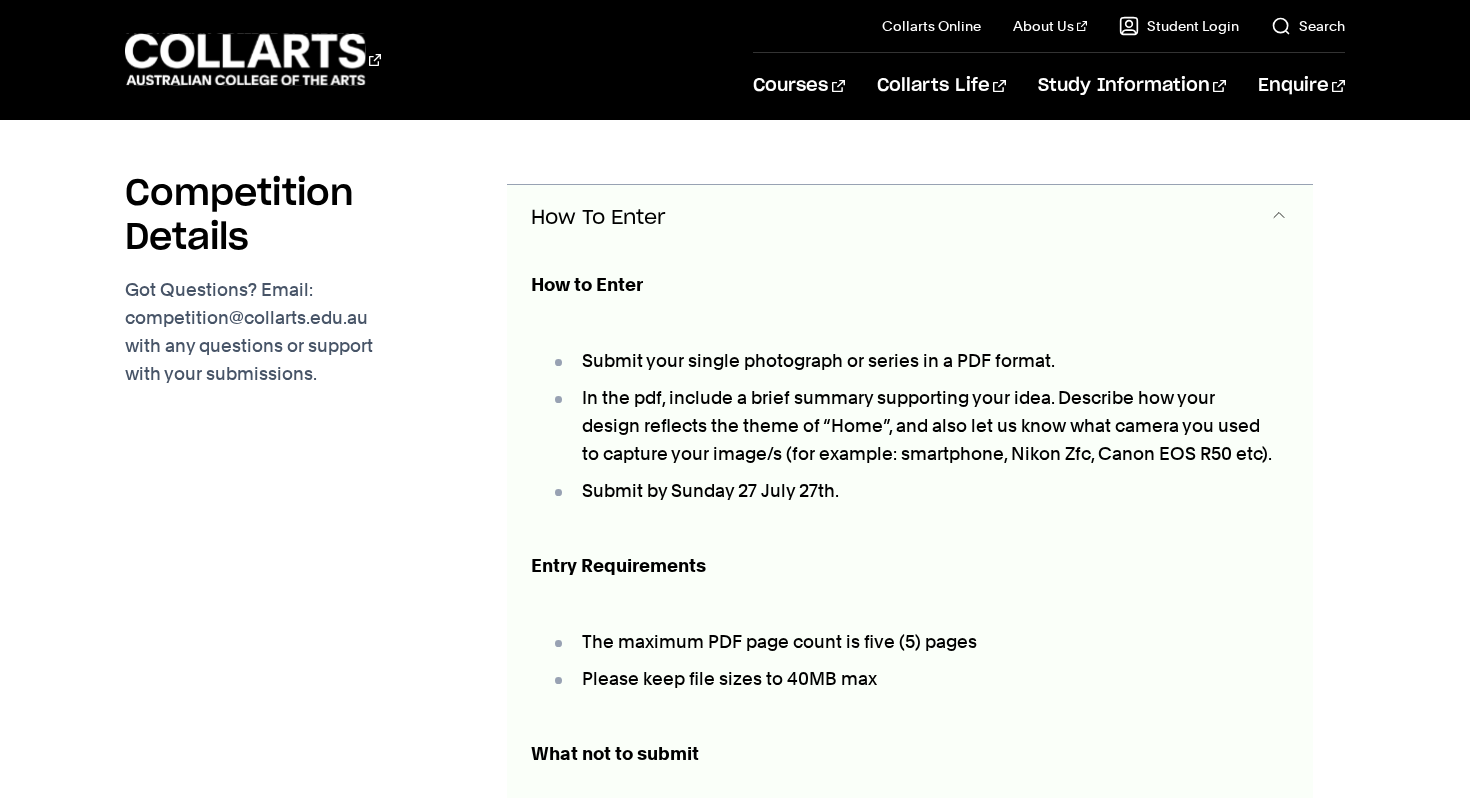 scroll, scrollTop: 3187, scrollLeft: 0, axis: vertical 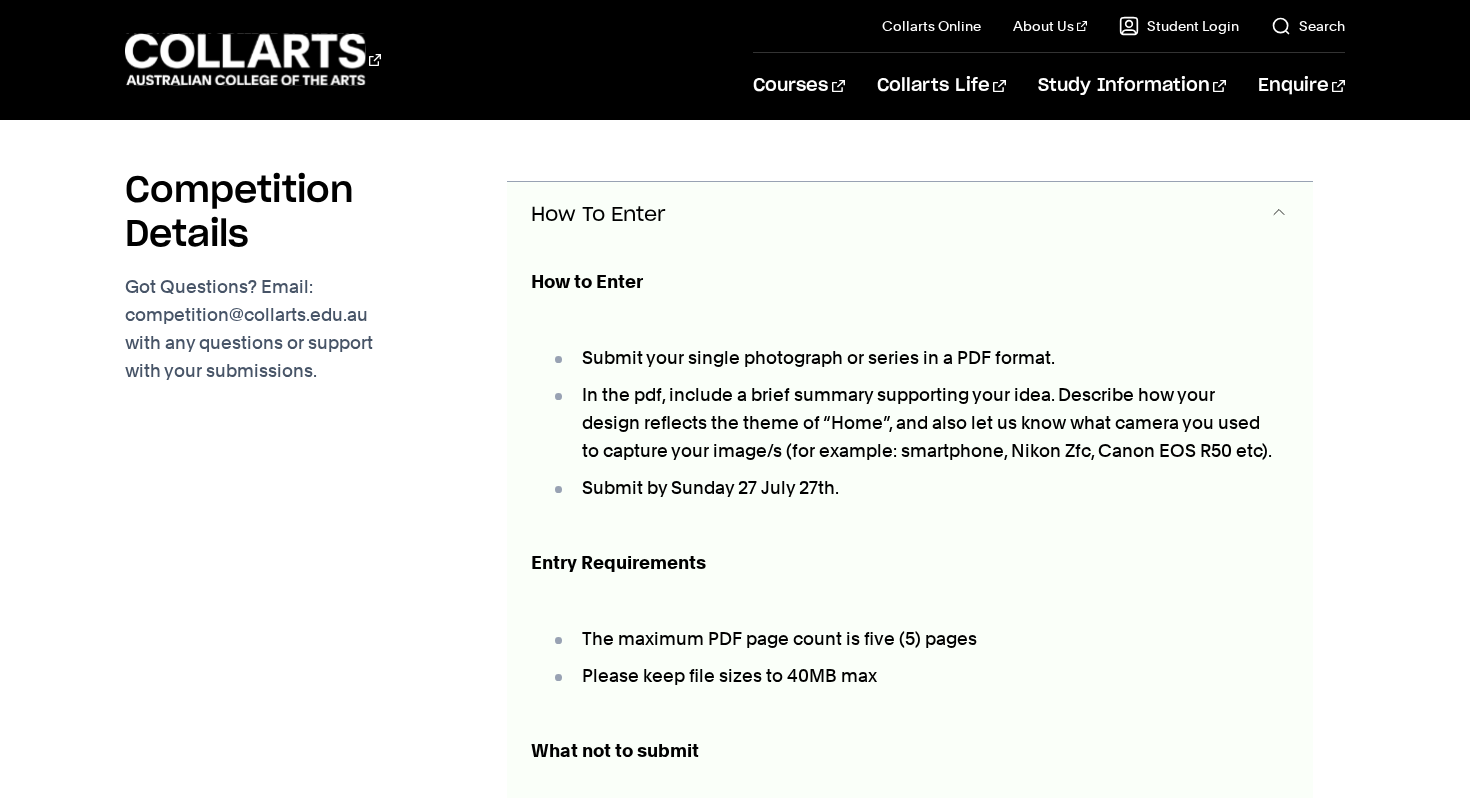 click on "How To Enter" at bounding box center [910, 215] 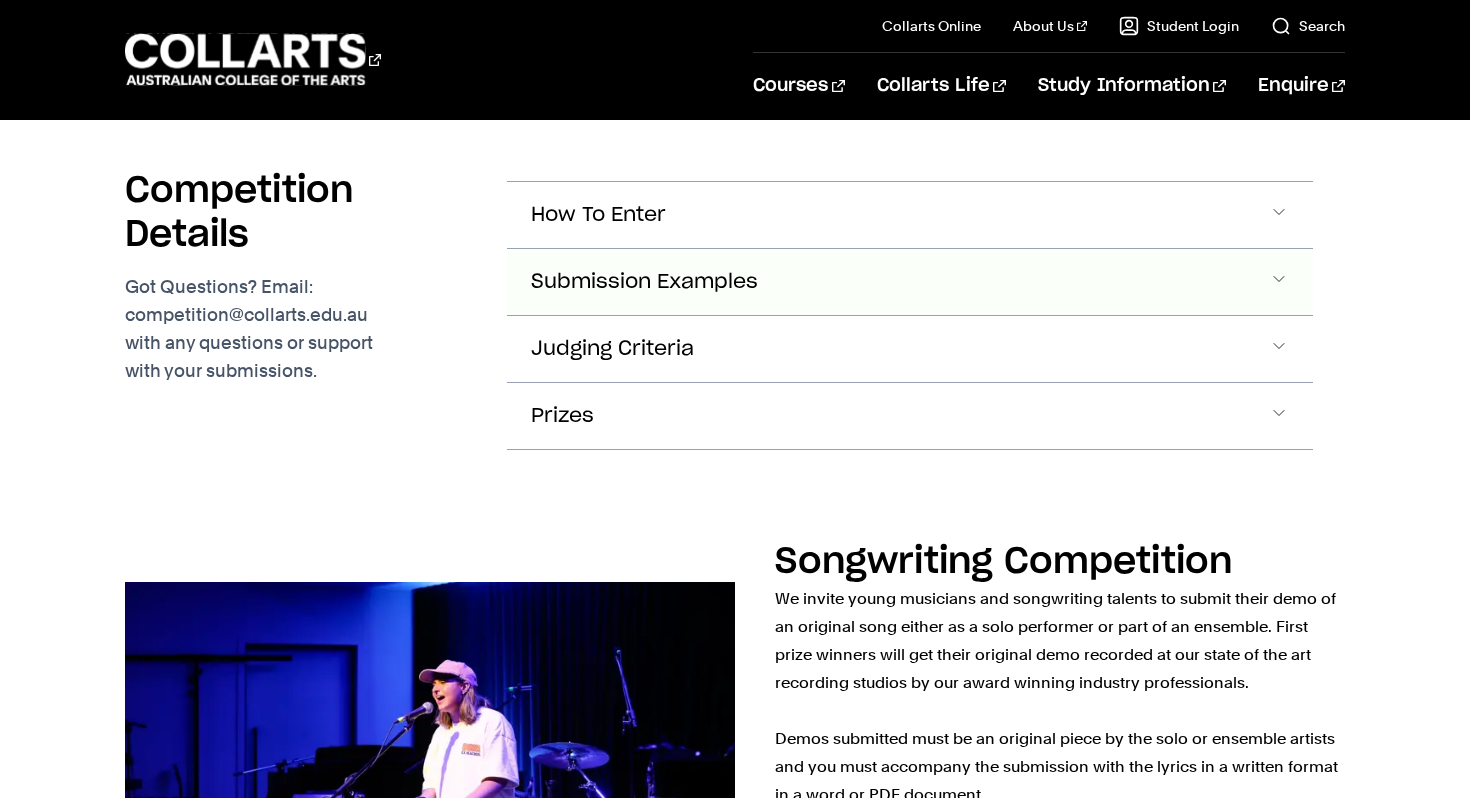 click on "Submission Examples" at bounding box center (910, -1321) 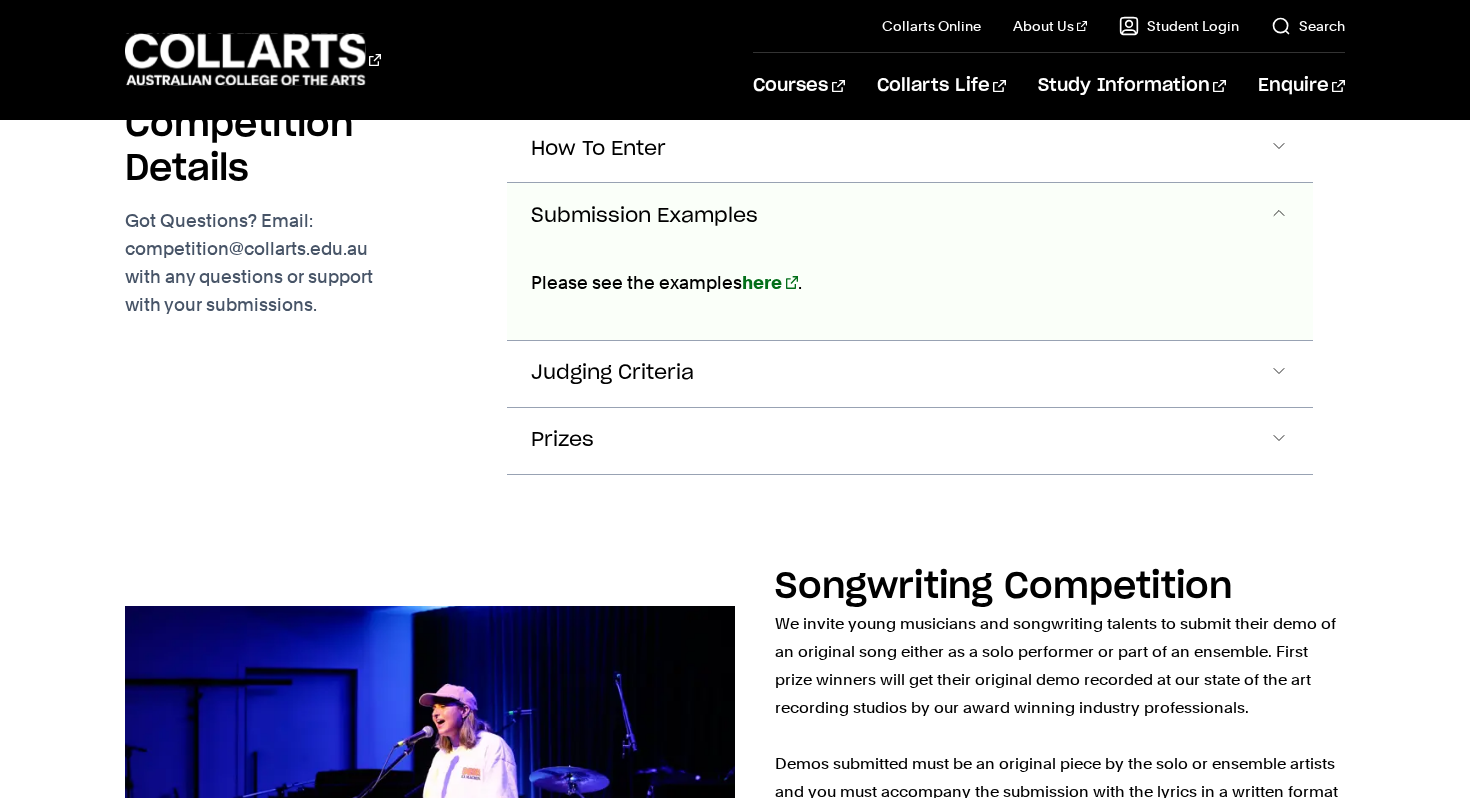 click on "Please see the examples  here ." at bounding box center (902, 294) 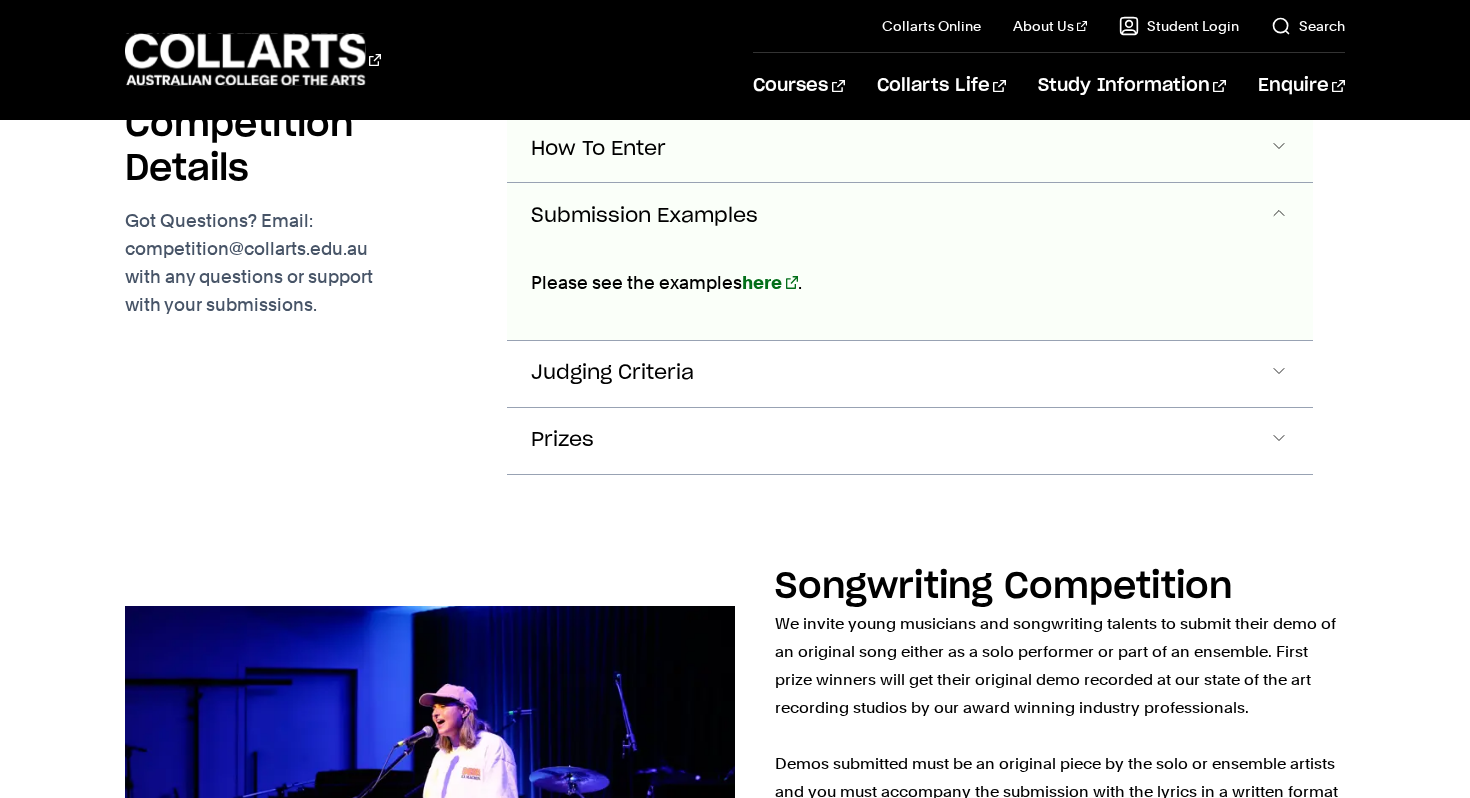click on "How To Enter" at bounding box center [910, -1387] 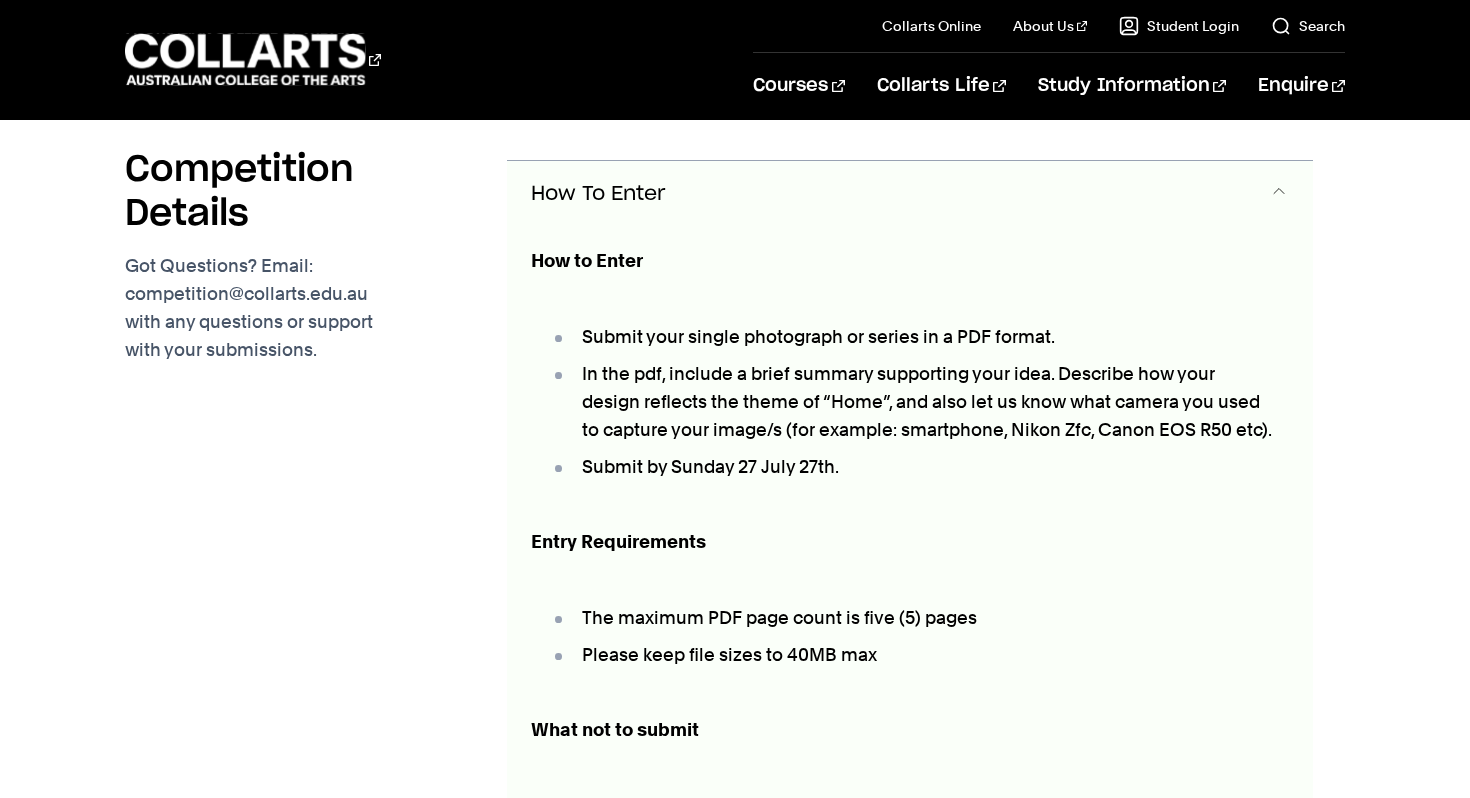 scroll, scrollTop: 3187, scrollLeft: 0, axis: vertical 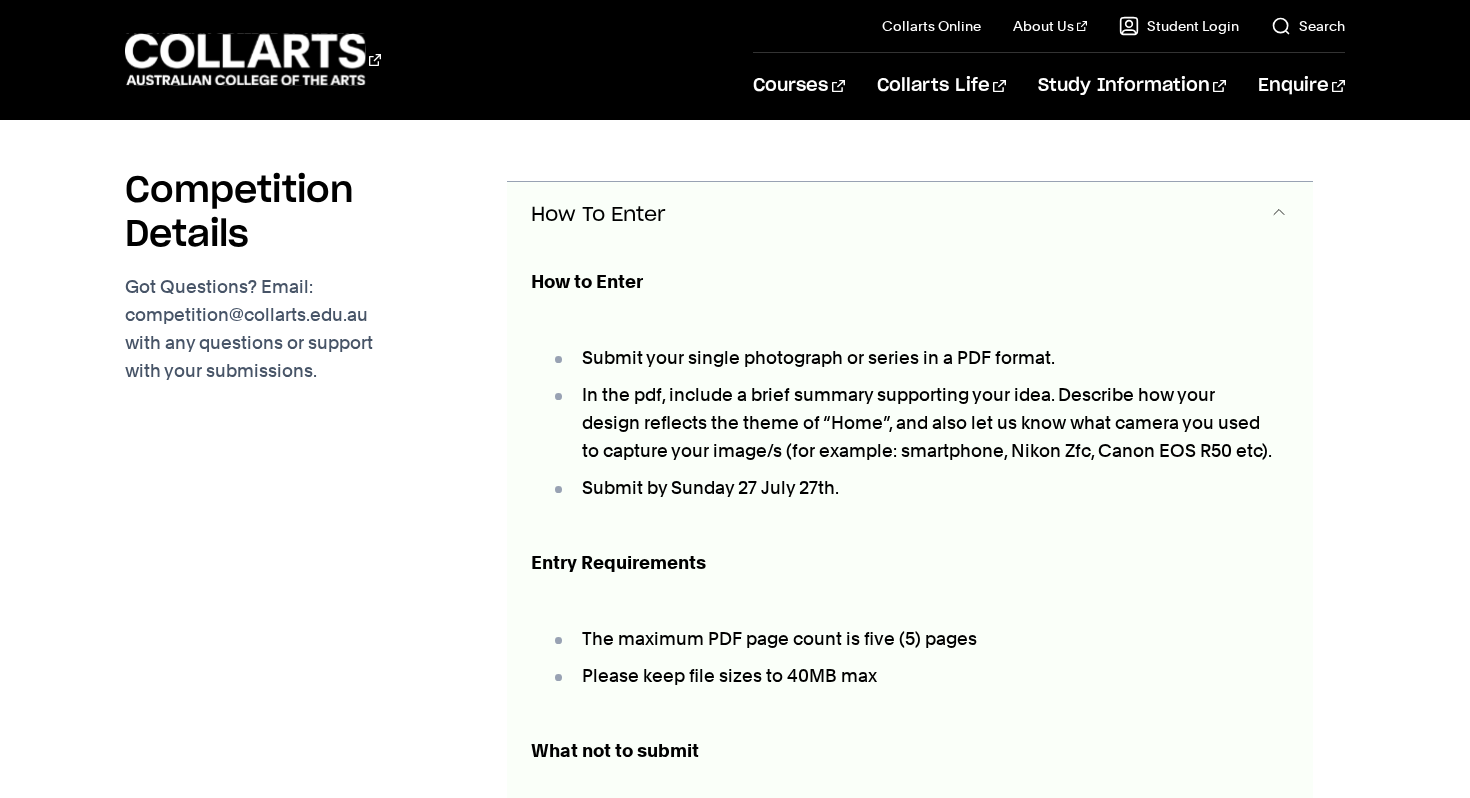 click on "How To Enter" at bounding box center (910, 215) 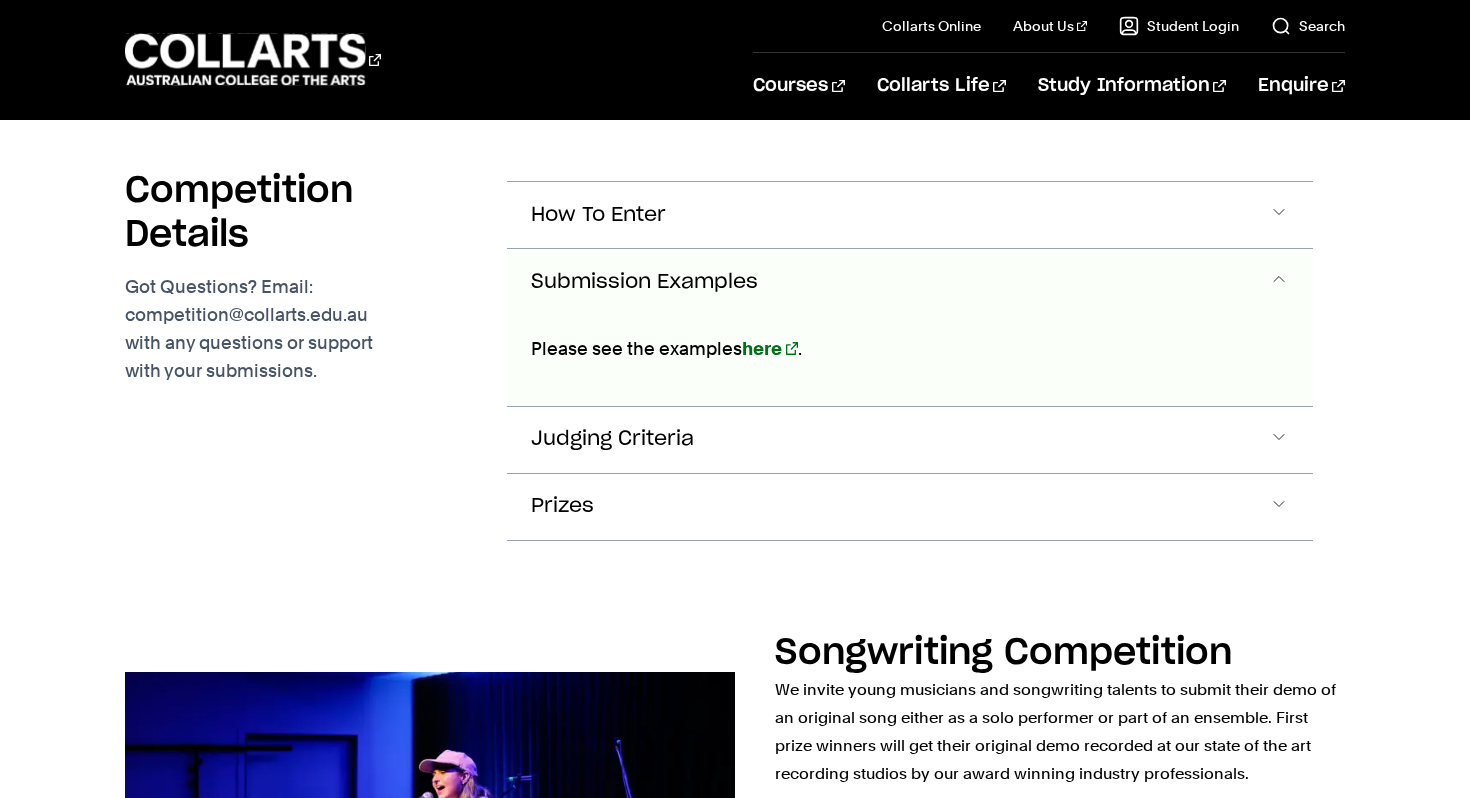 click on "Submission Examples" at bounding box center [644, 282] 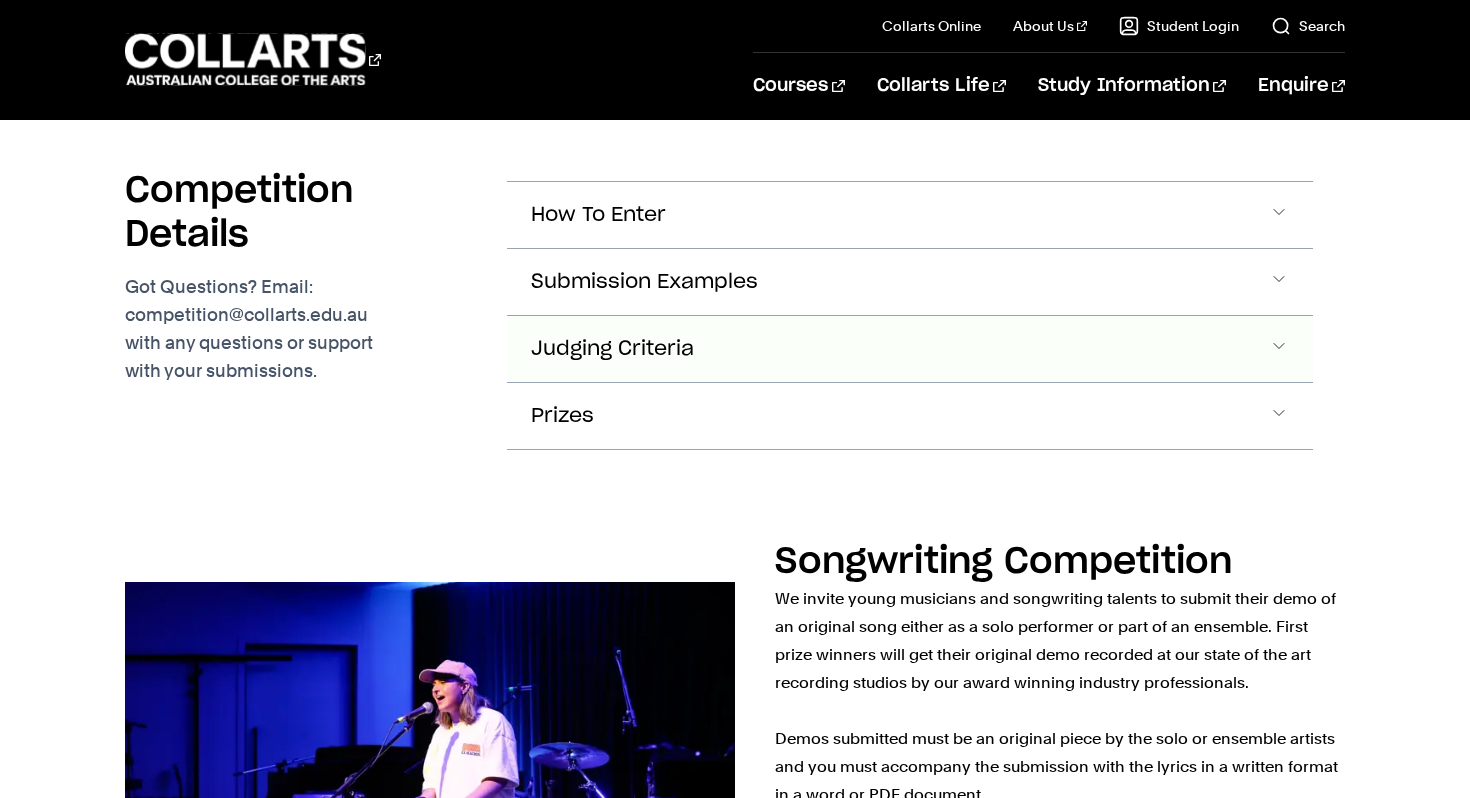 click on "Judging Criteria" at bounding box center (910, -1321) 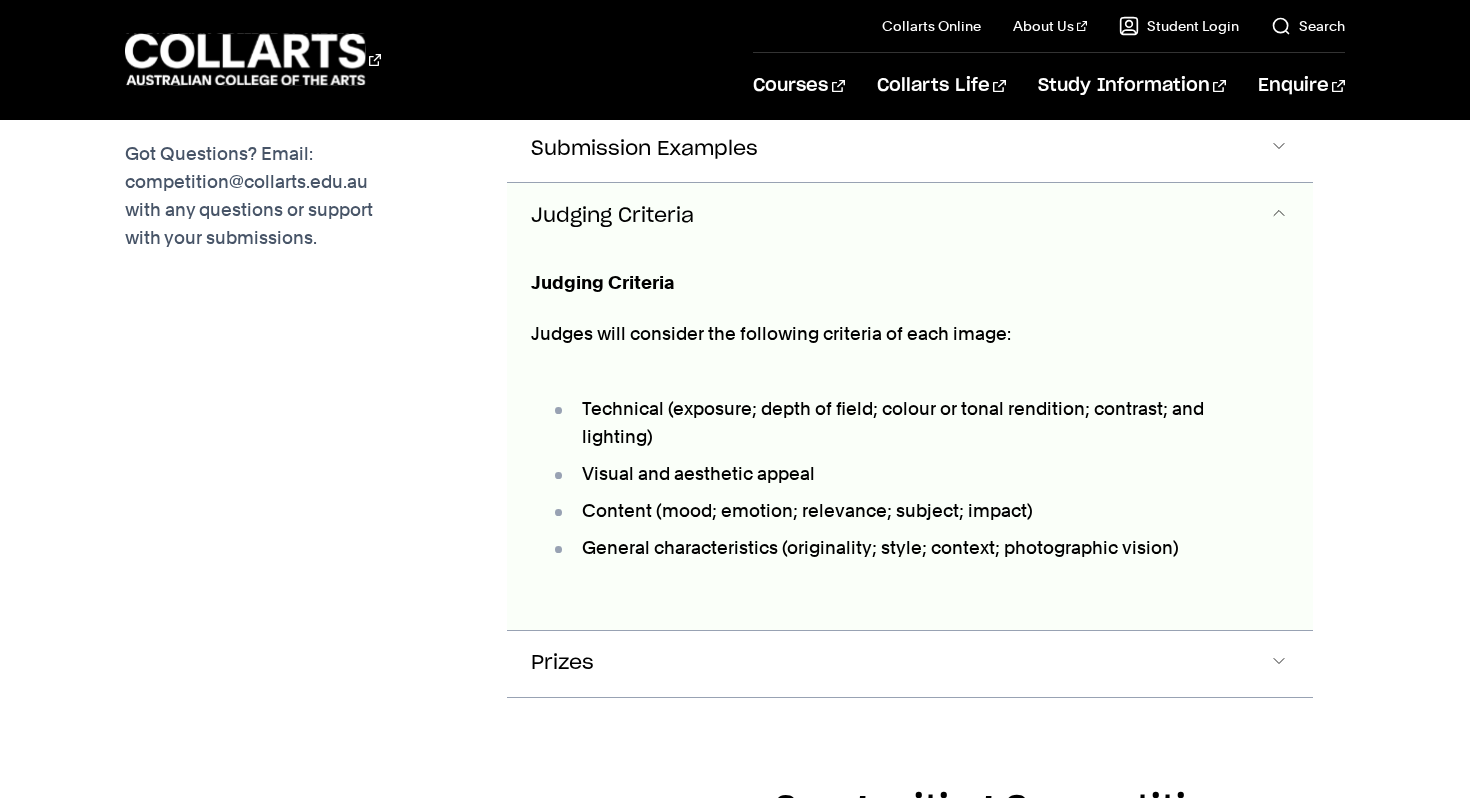 click on "Judging Criteria
Judges will consider the following criteria of each image:
Technical (exposure; depth of field; colour or tonal rendition; contrast; and lighting)
Visual and aesthetic appeal
Content (mood; emotion; relevance; subject; impact)
General characteristics (originality; style; context; photographic vision)" at bounding box center [902, 439] 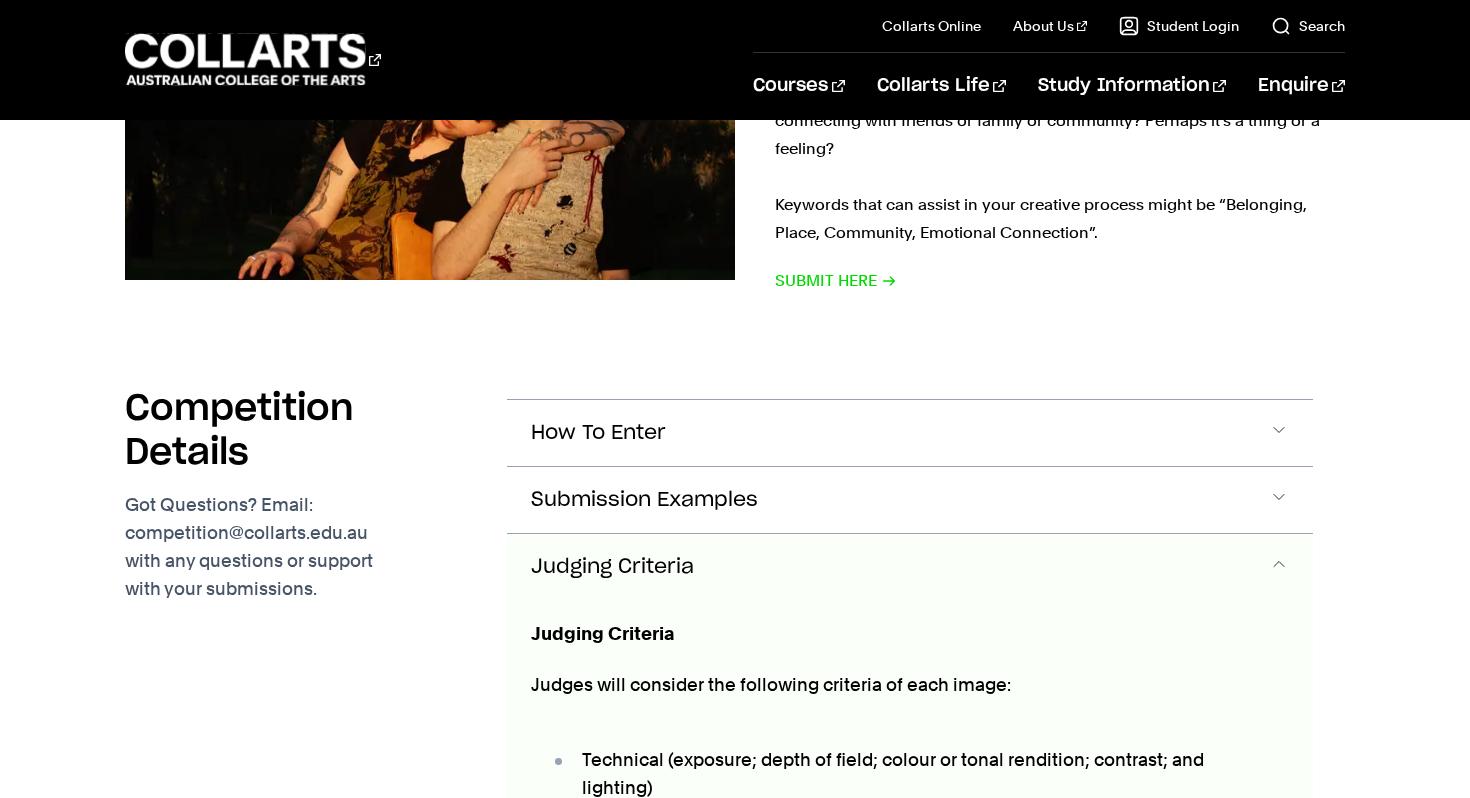 scroll, scrollTop: 2922, scrollLeft: 0, axis: vertical 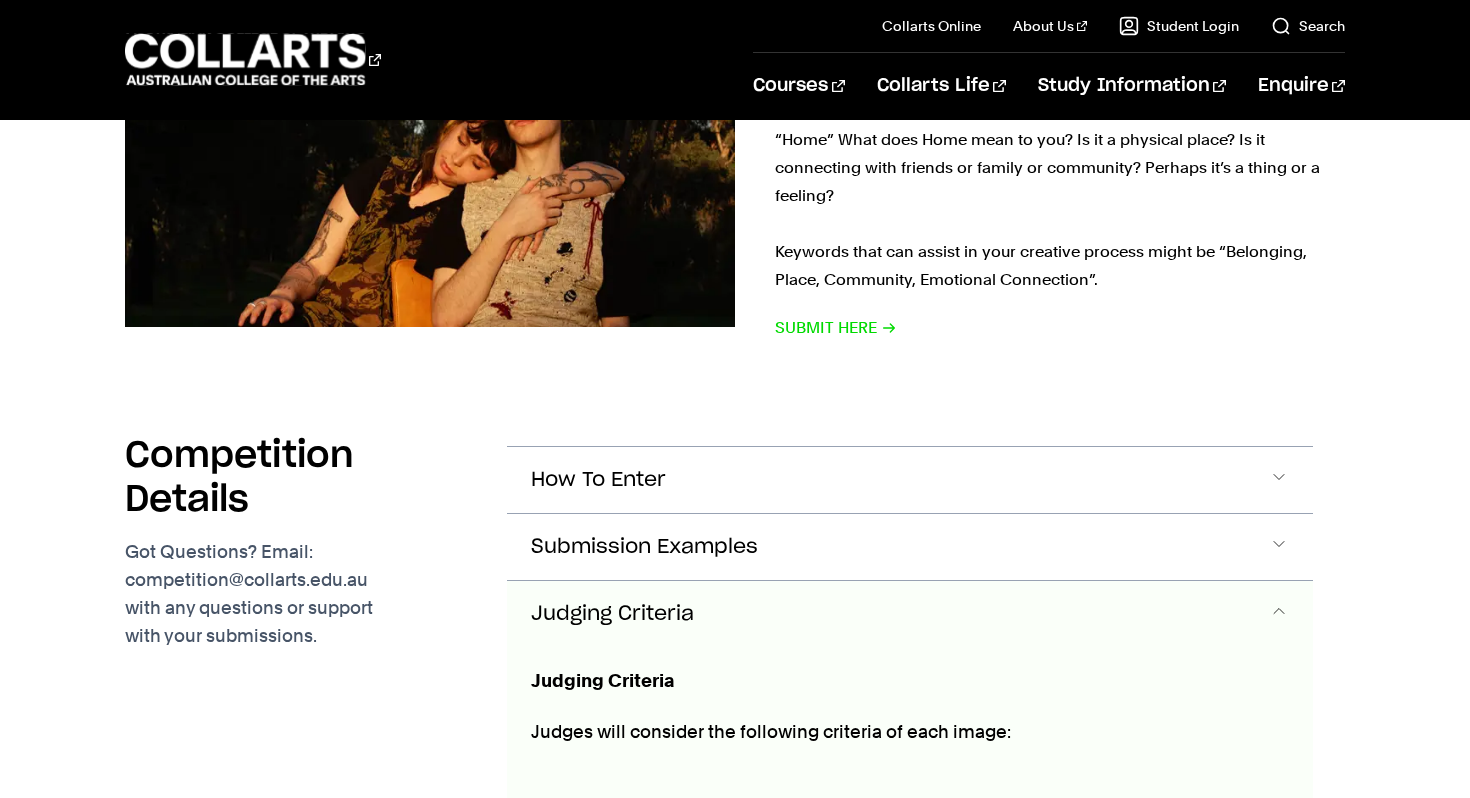 click on "Judging Criteria" at bounding box center (910, 614) 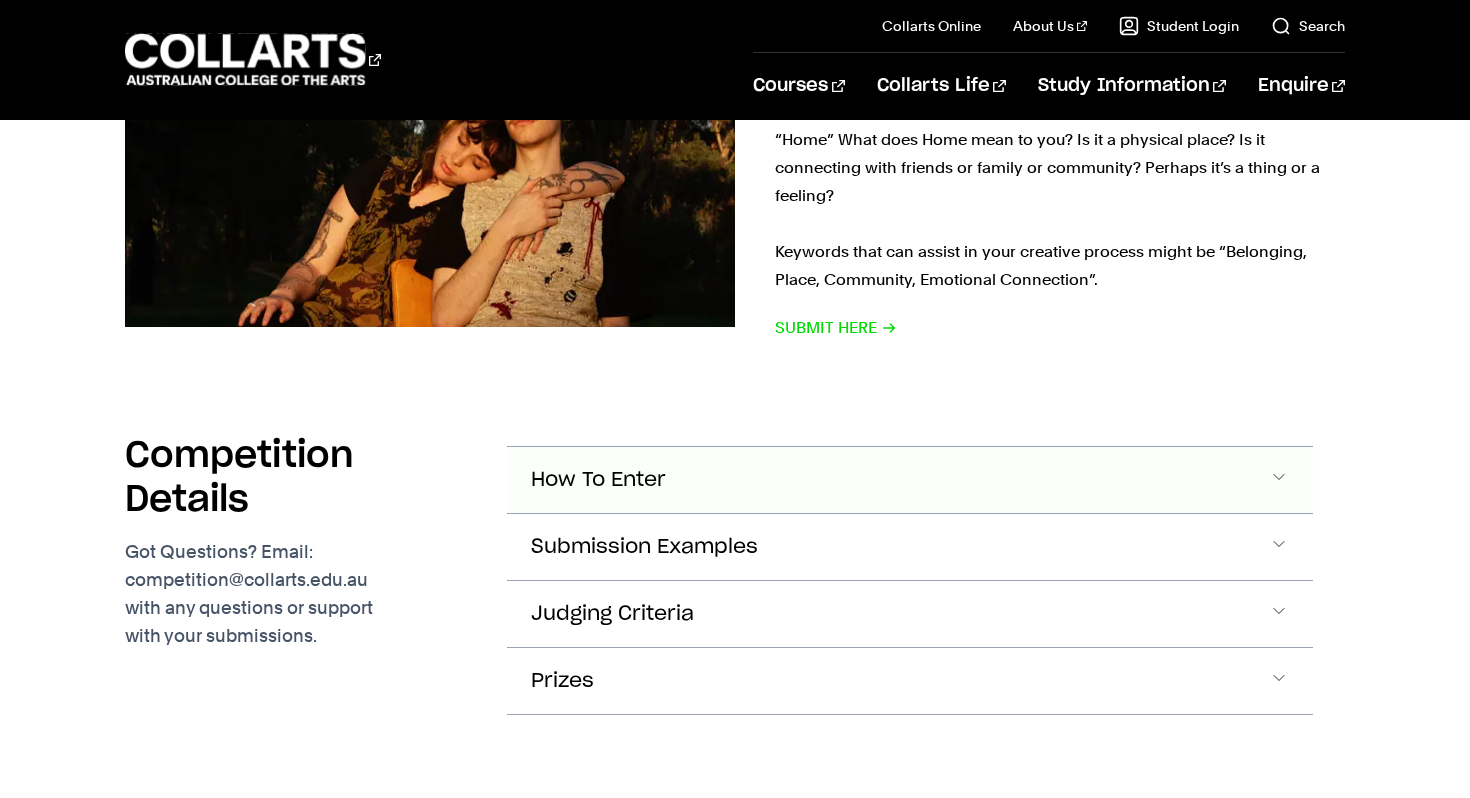 click on "How To Enter" at bounding box center (910, -1056) 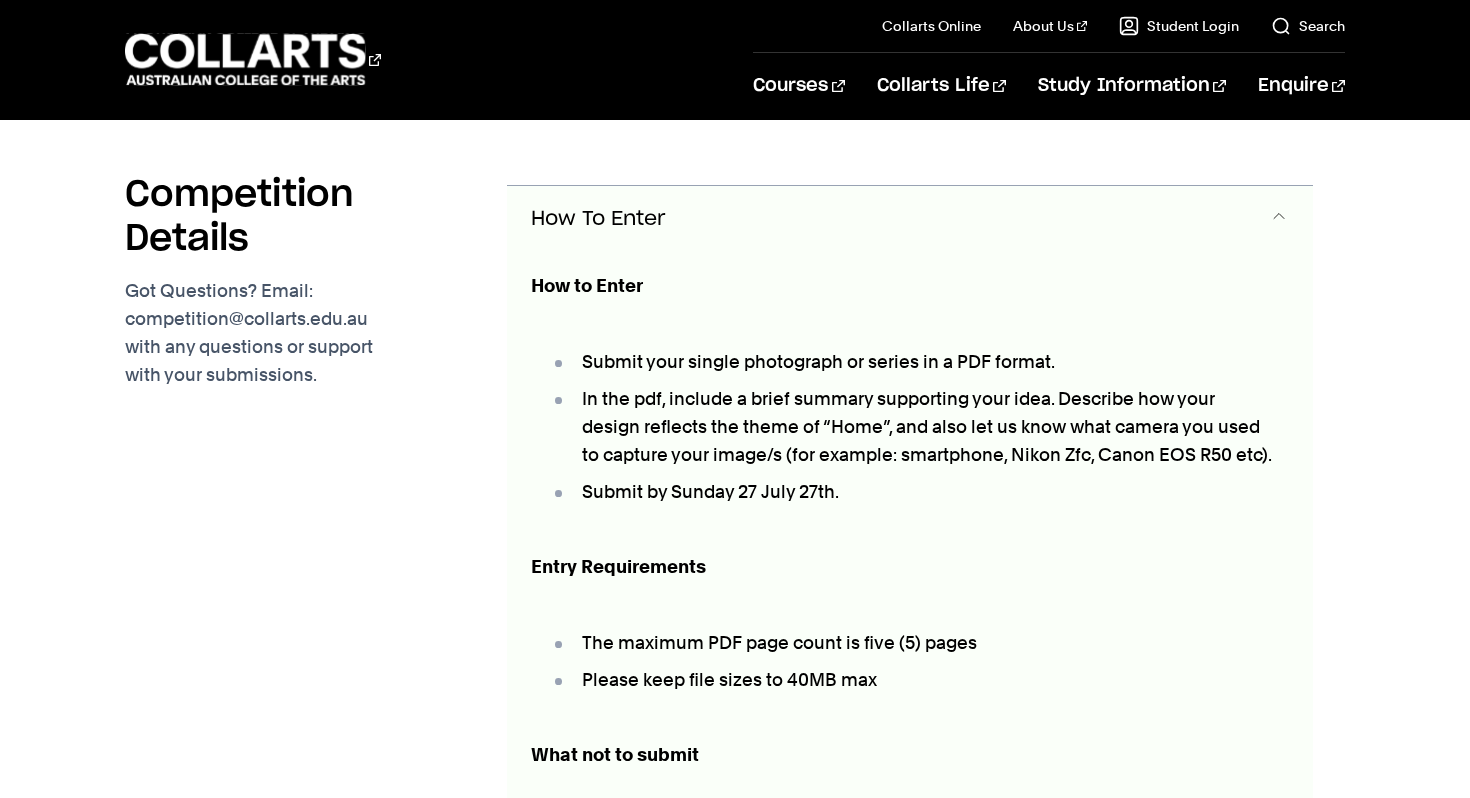 scroll, scrollTop: 3187, scrollLeft: 0, axis: vertical 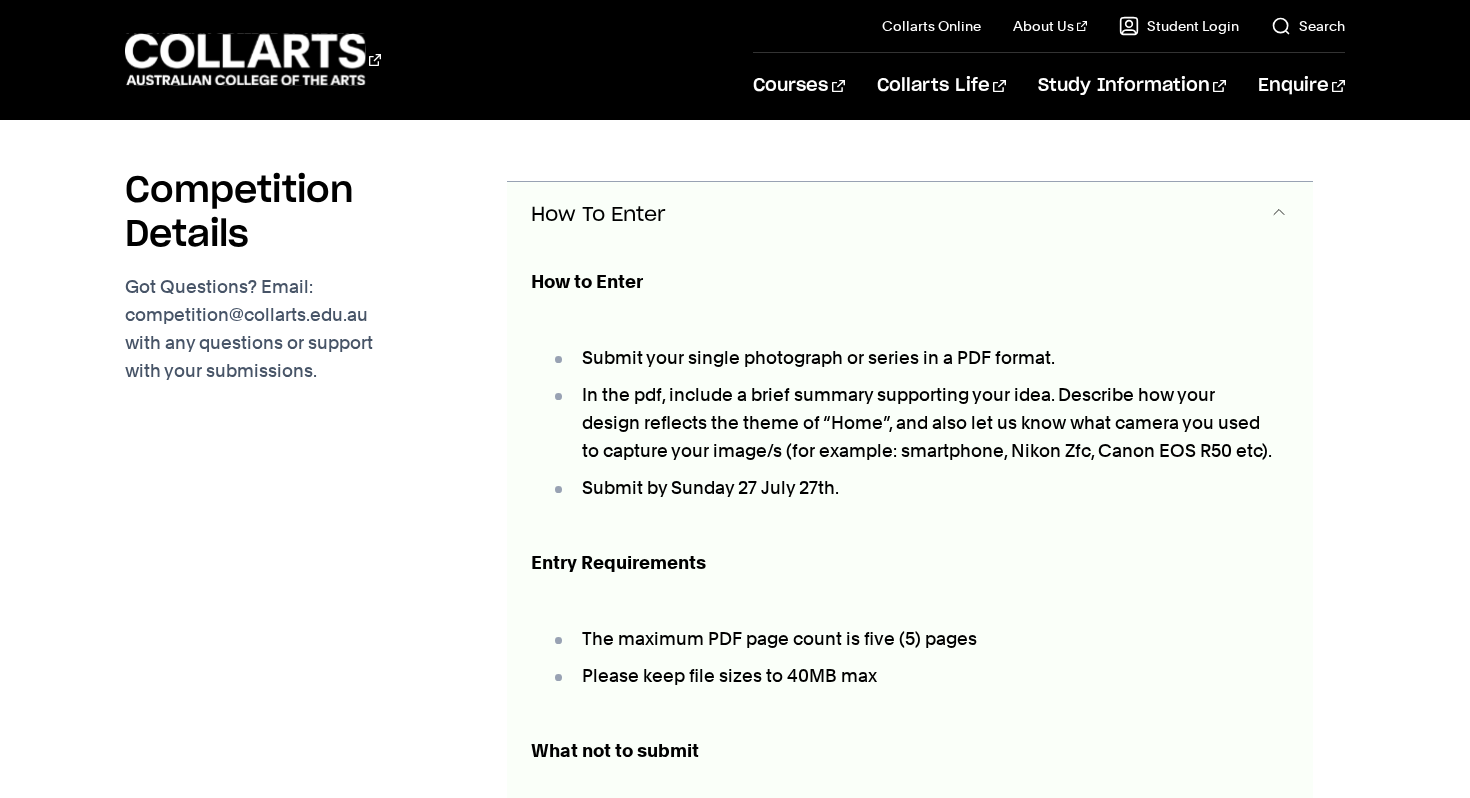 click on "How To Enter" at bounding box center (910, 215) 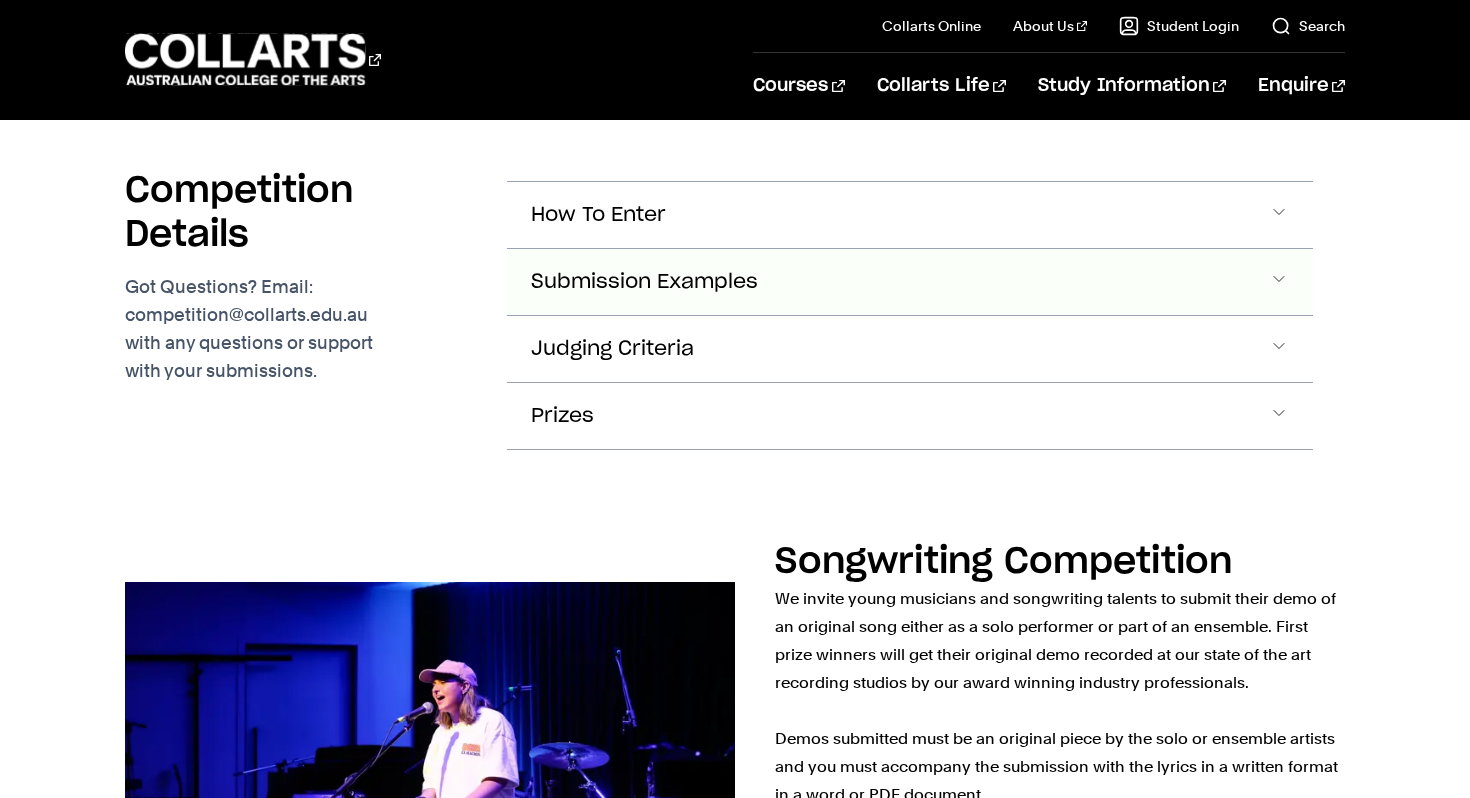 click on "Submission Examples" at bounding box center (910, -1321) 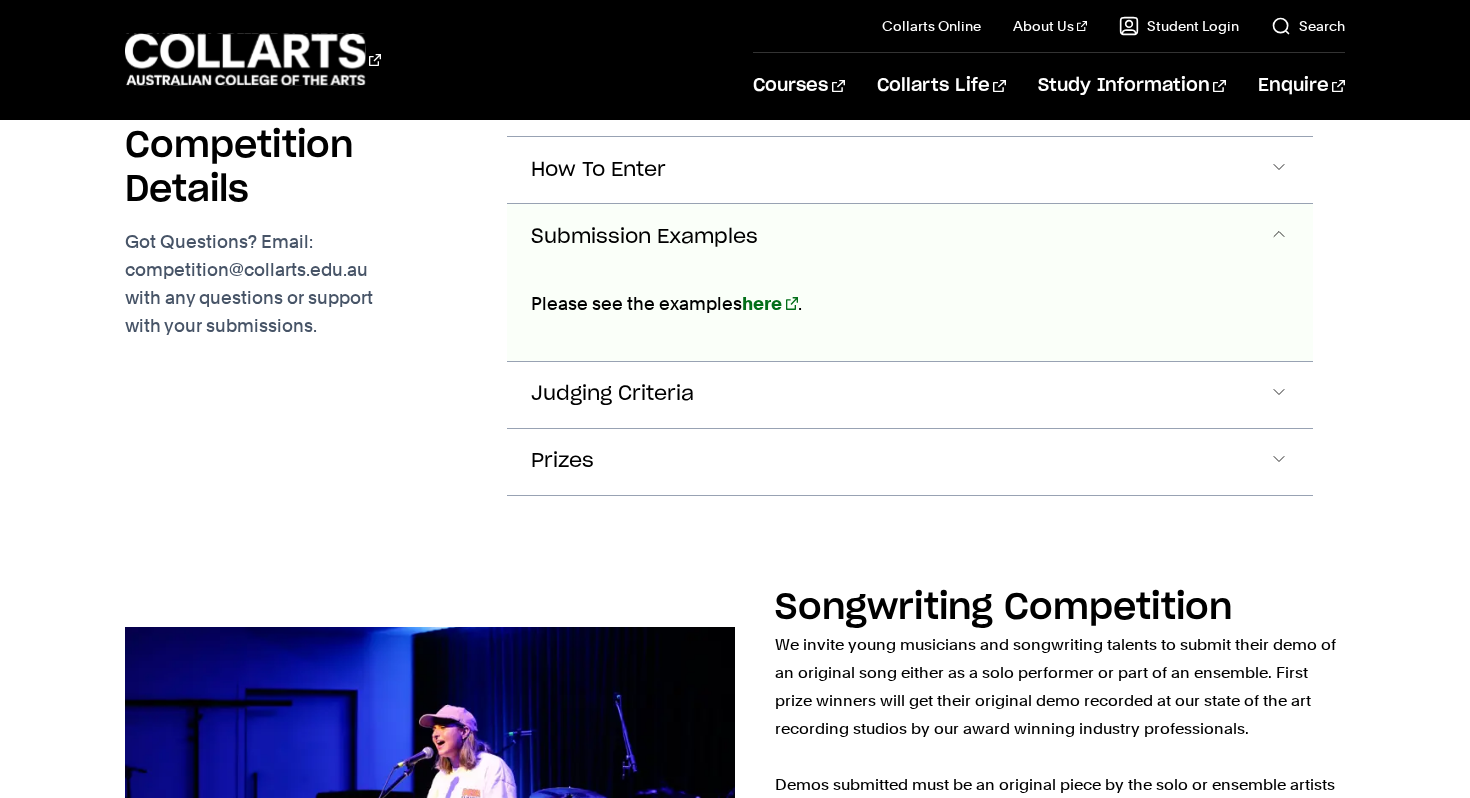 scroll, scrollTop: 3253, scrollLeft: 0, axis: vertical 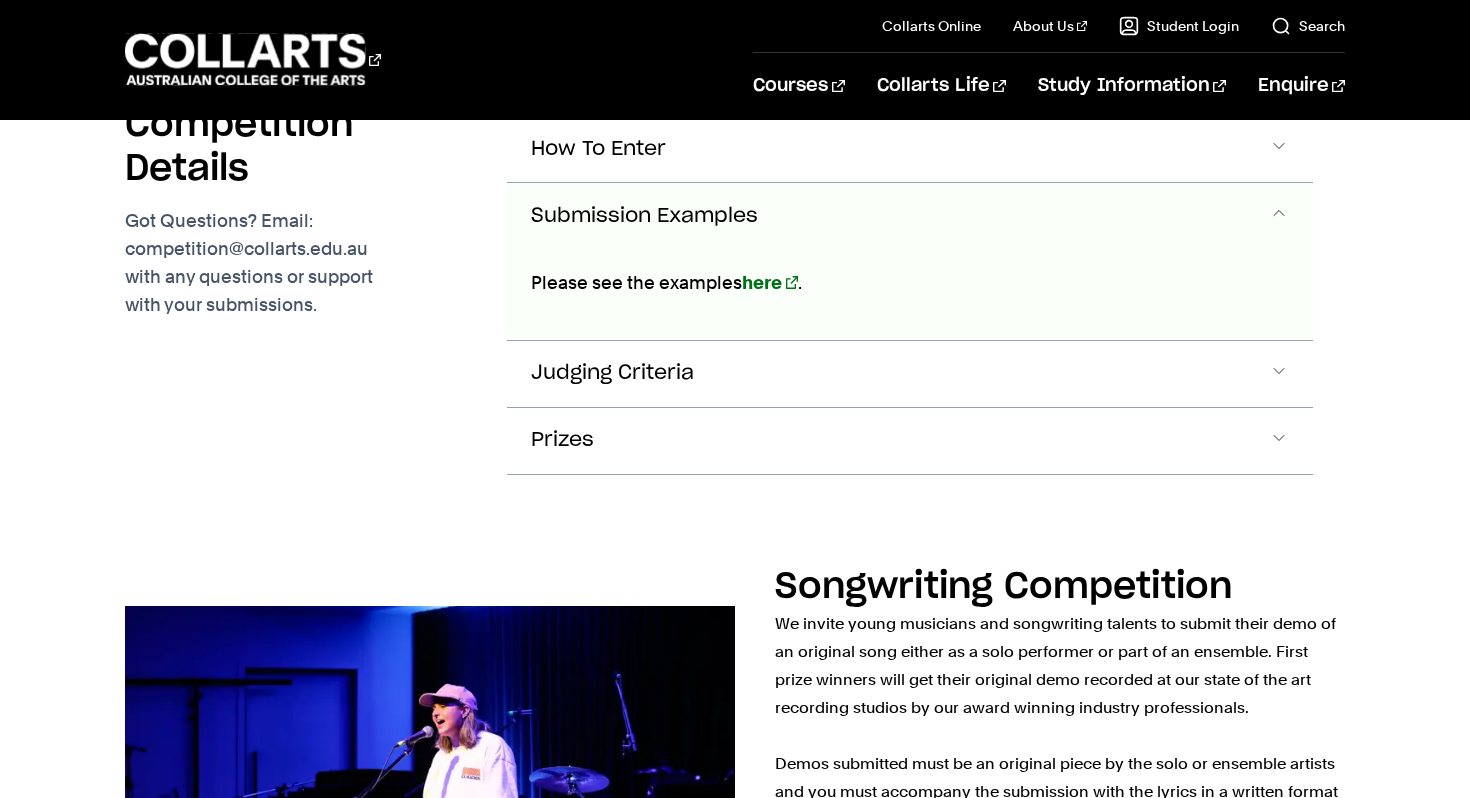 click on "Submission Examples" at bounding box center [644, 216] 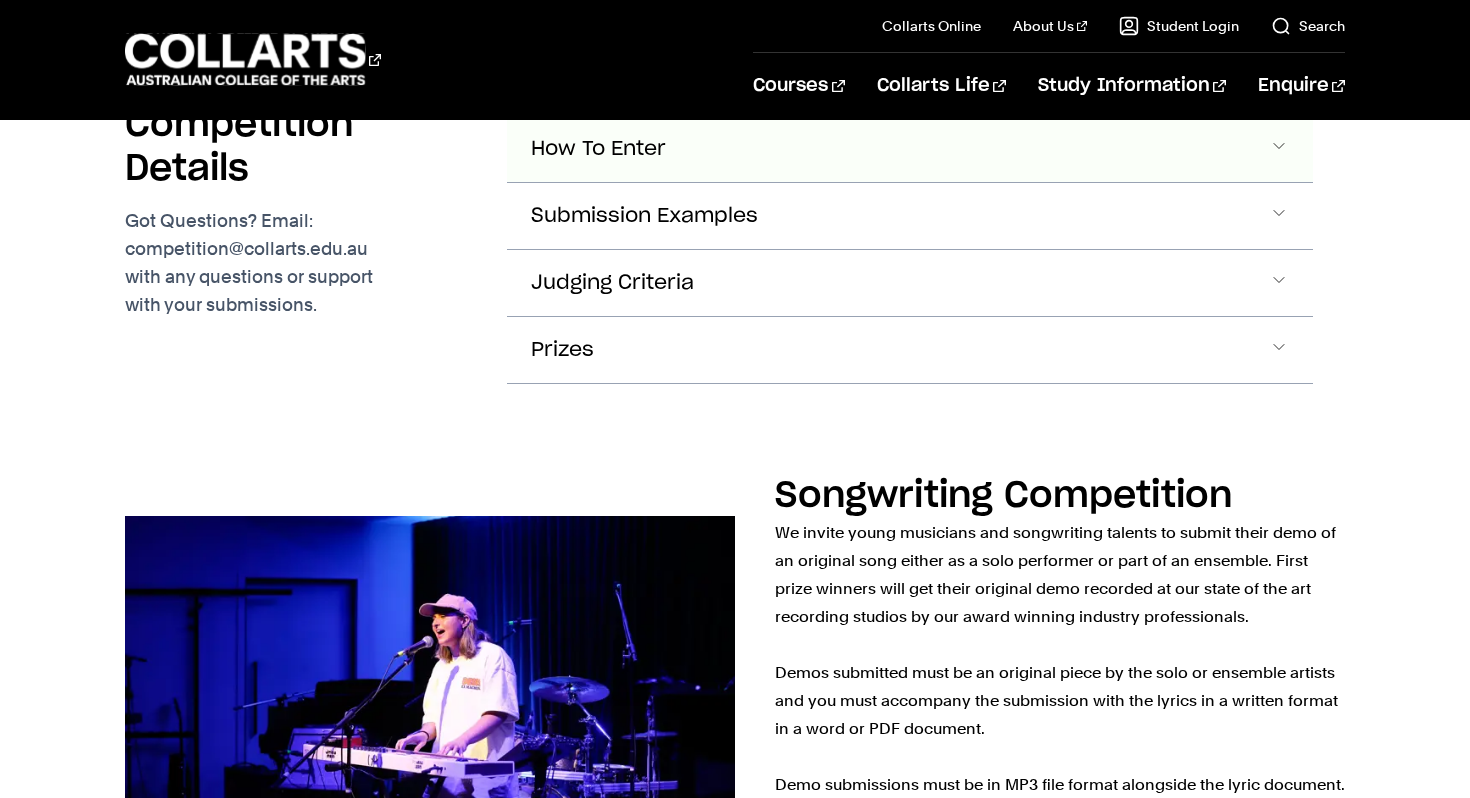 click on "How To Enter" at bounding box center (910, -1387) 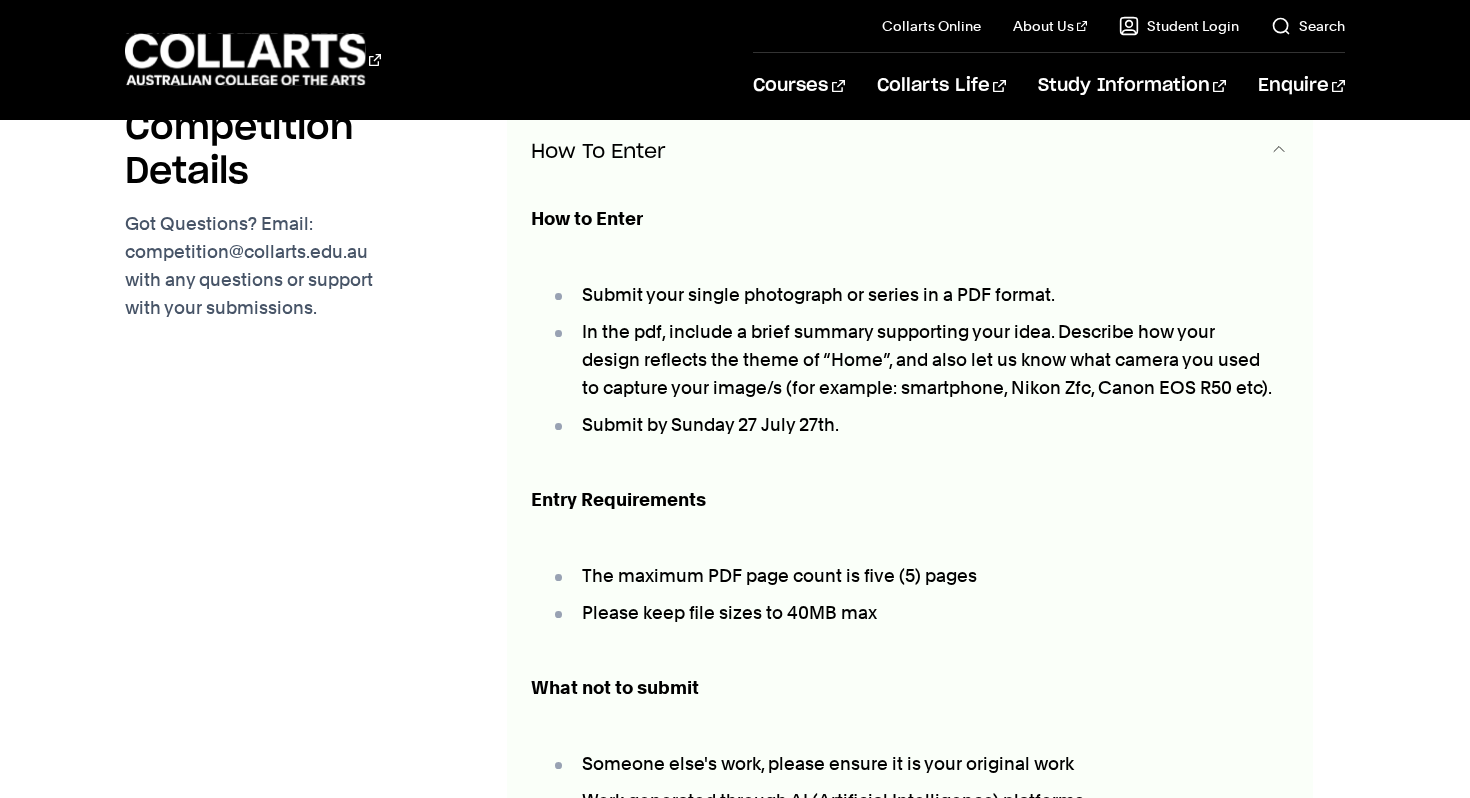 scroll, scrollTop: 3196, scrollLeft: 0, axis: vertical 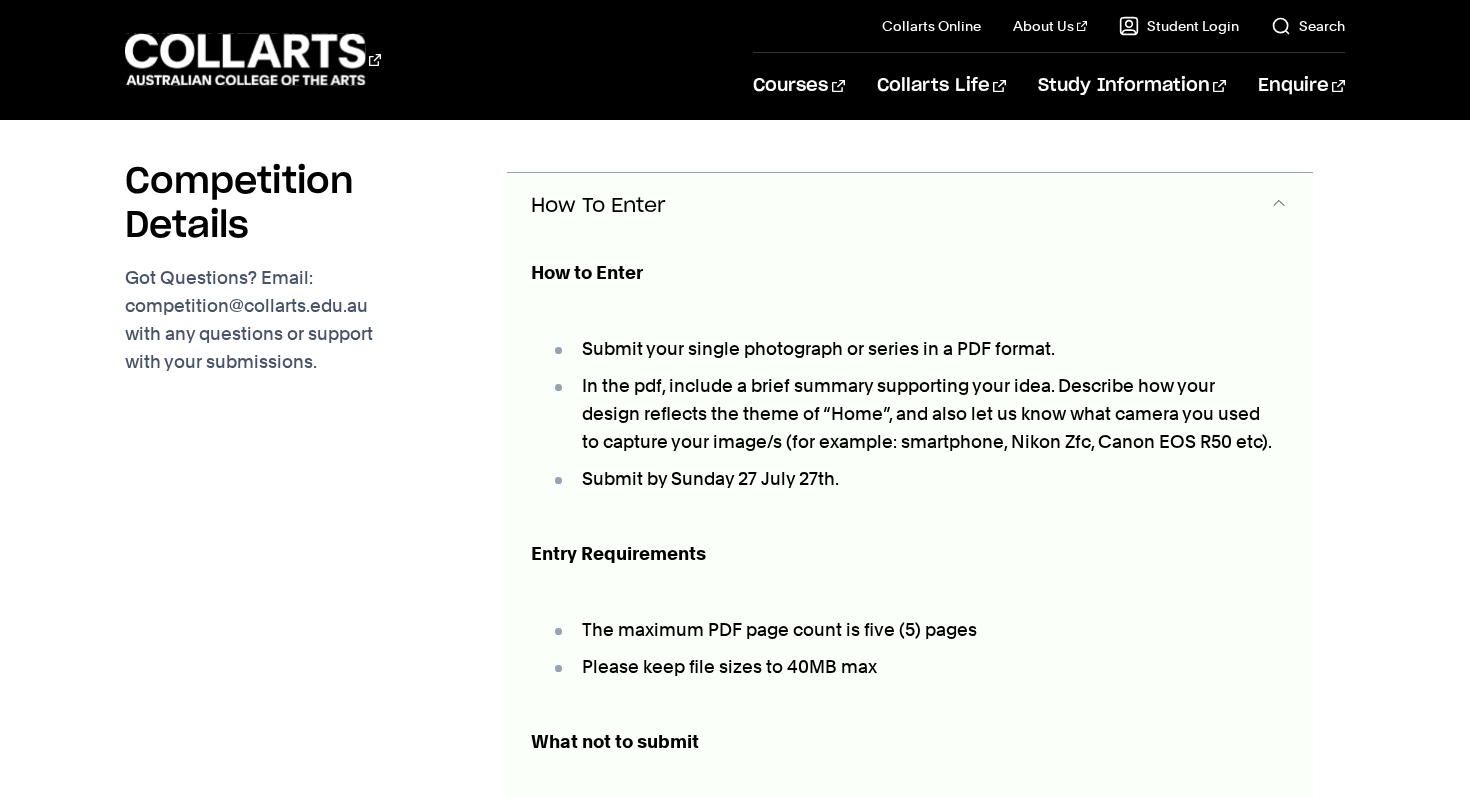 click on "How To Enter" at bounding box center [910, 206] 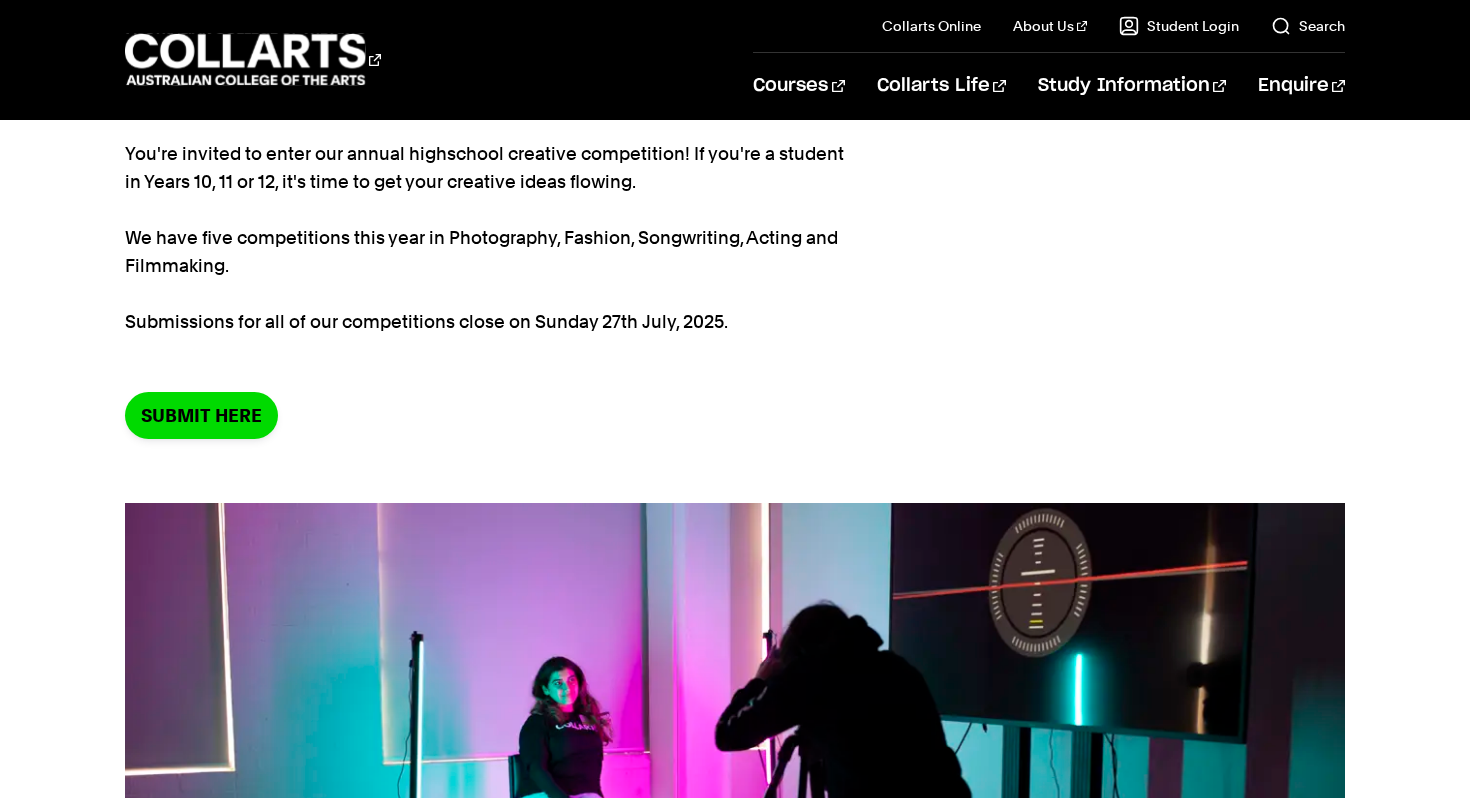 scroll, scrollTop: 0, scrollLeft: 0, axis: both 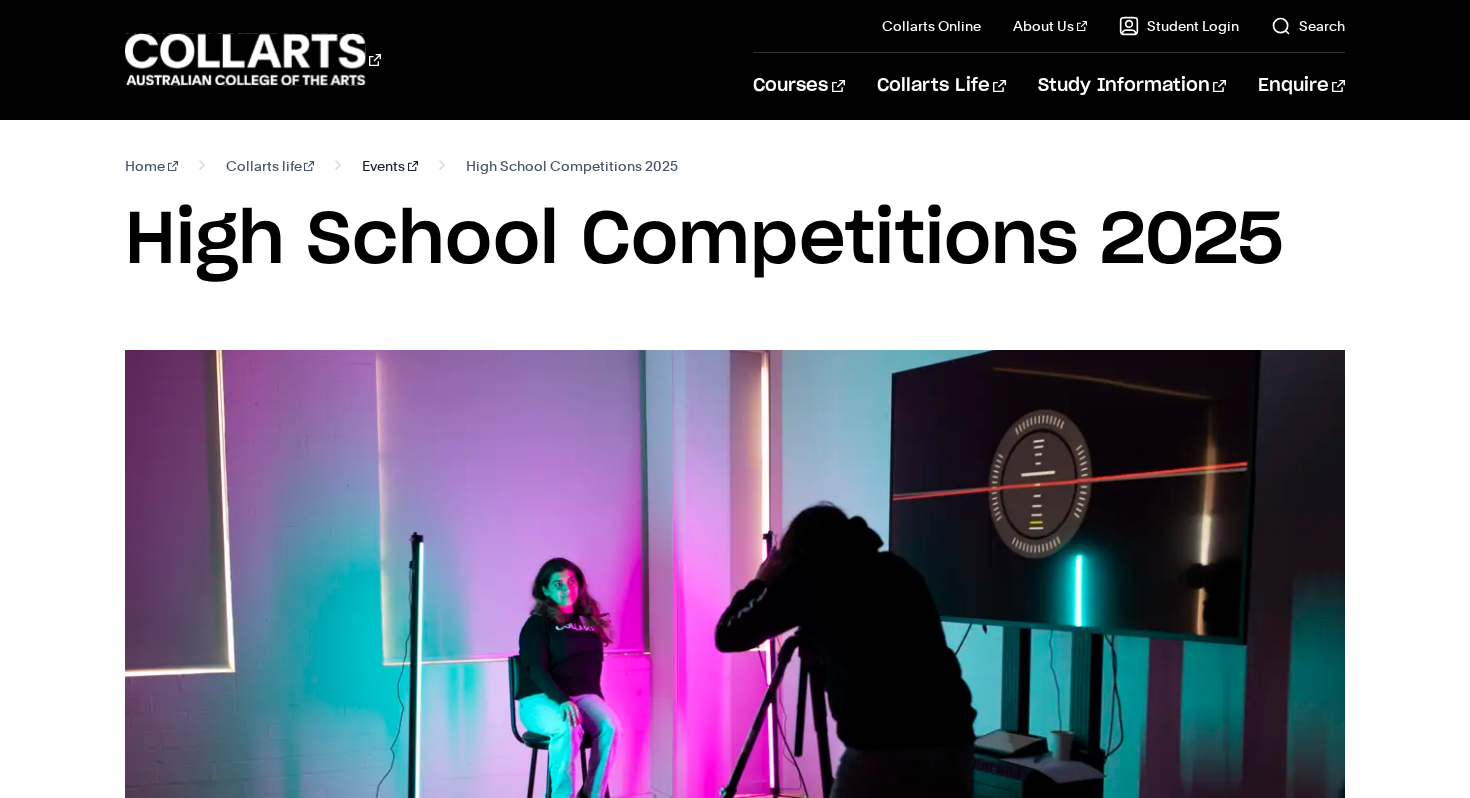 click on "Events" at bounding box center (390, 166) 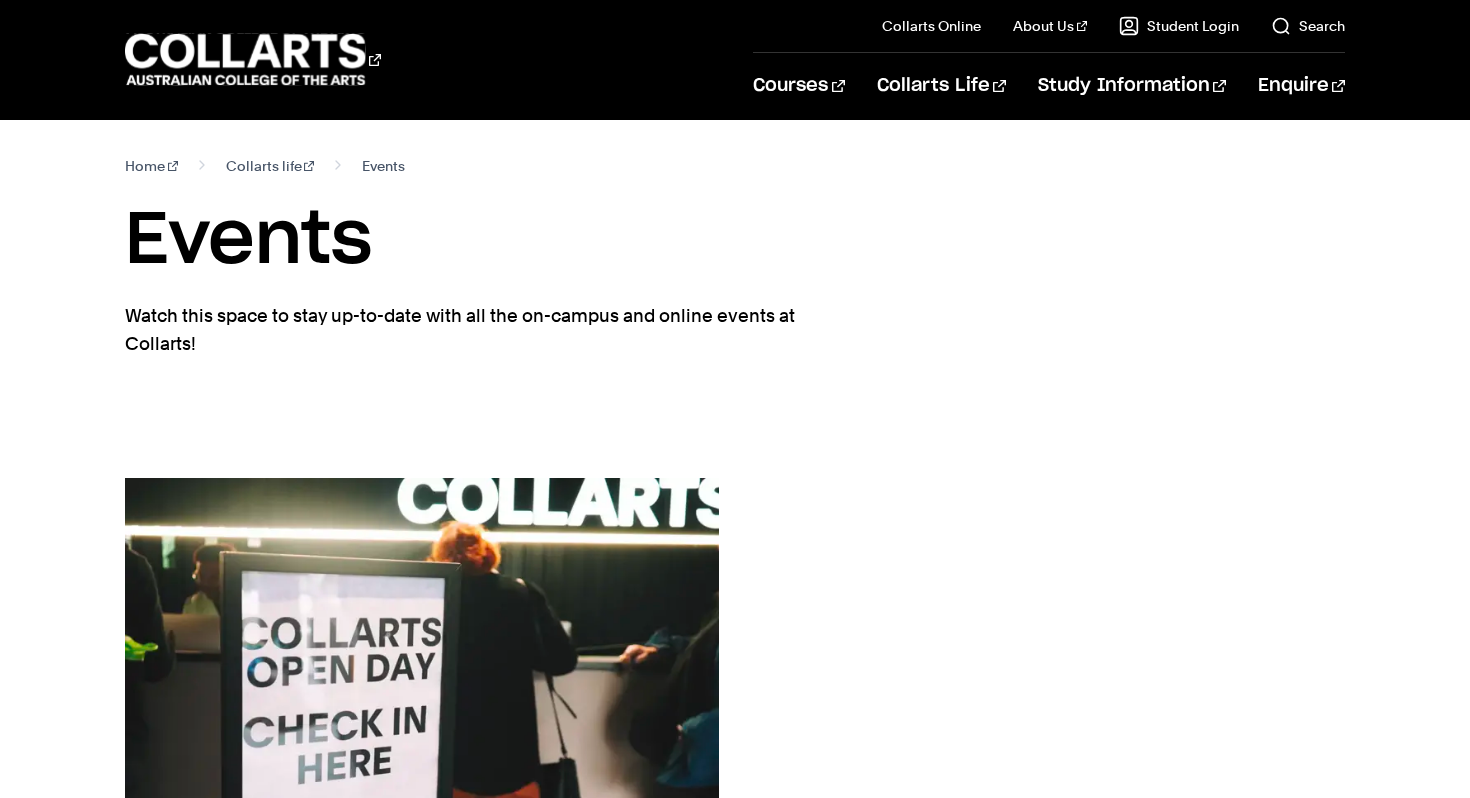 scroll, scrollTop: 0, scrollLeft: 0, axis: both 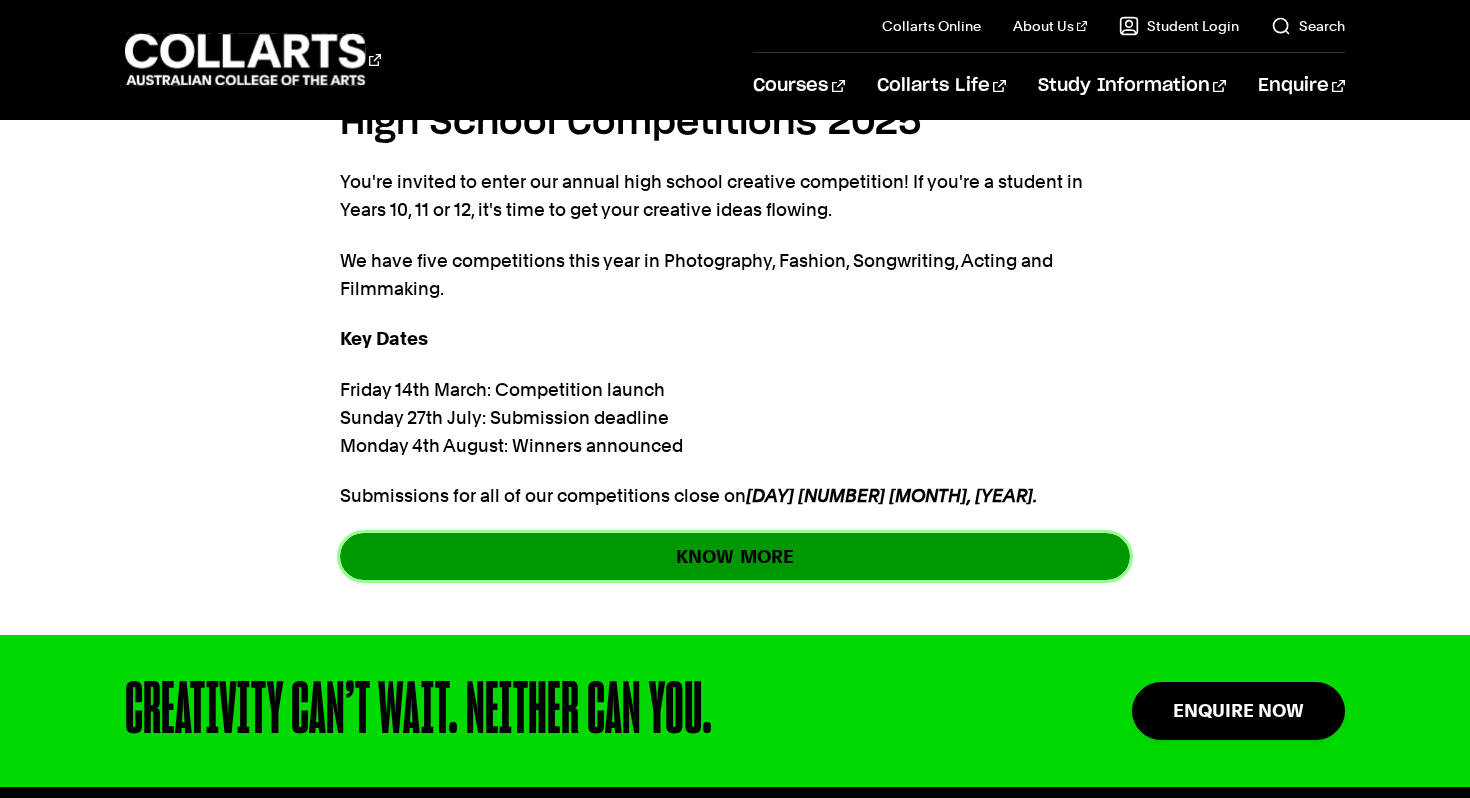click on "KNOW  MORE" at bounding box center [735, 556] 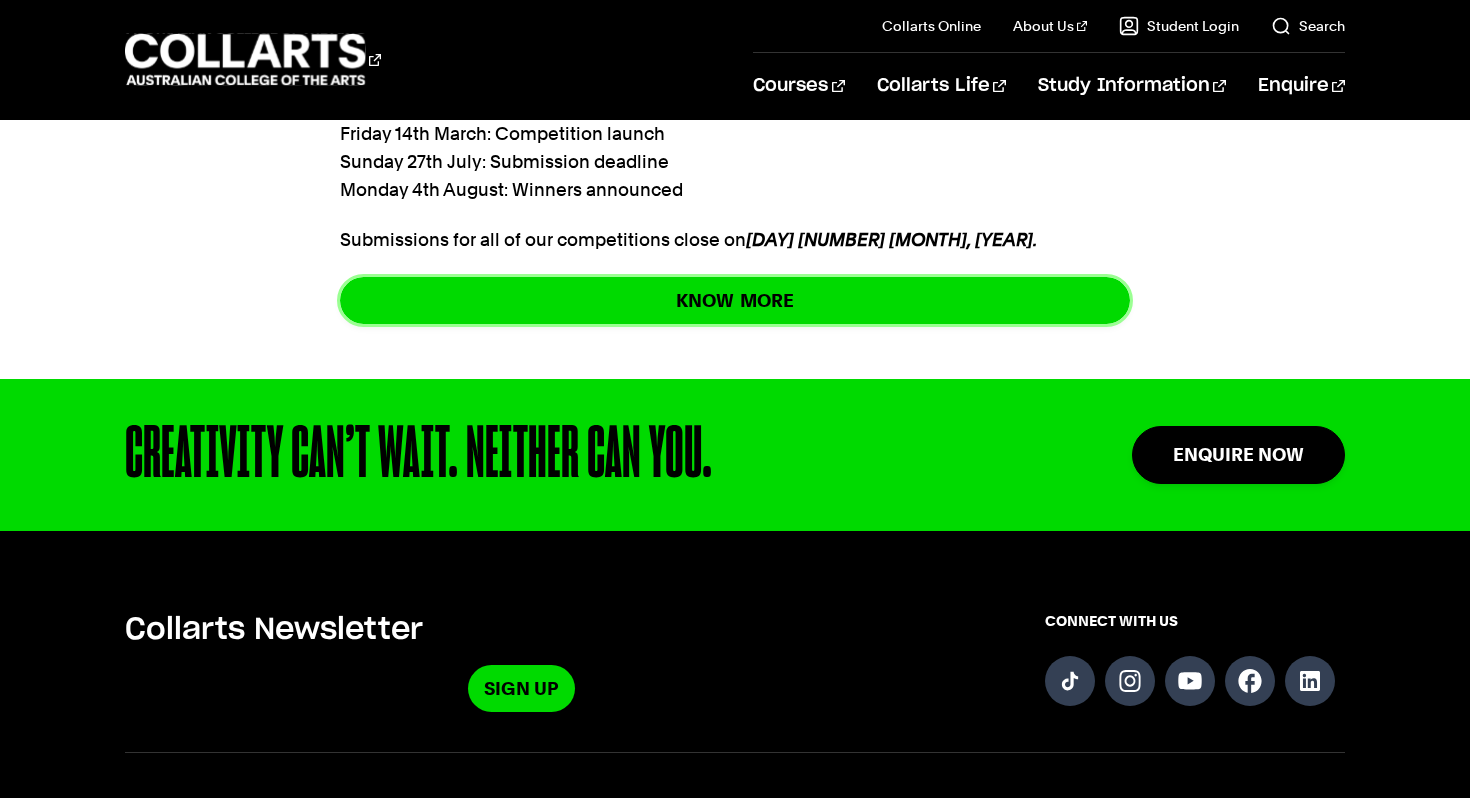 scroll, scrollTop: 1339, scrollLeft: 0, axis: vertical 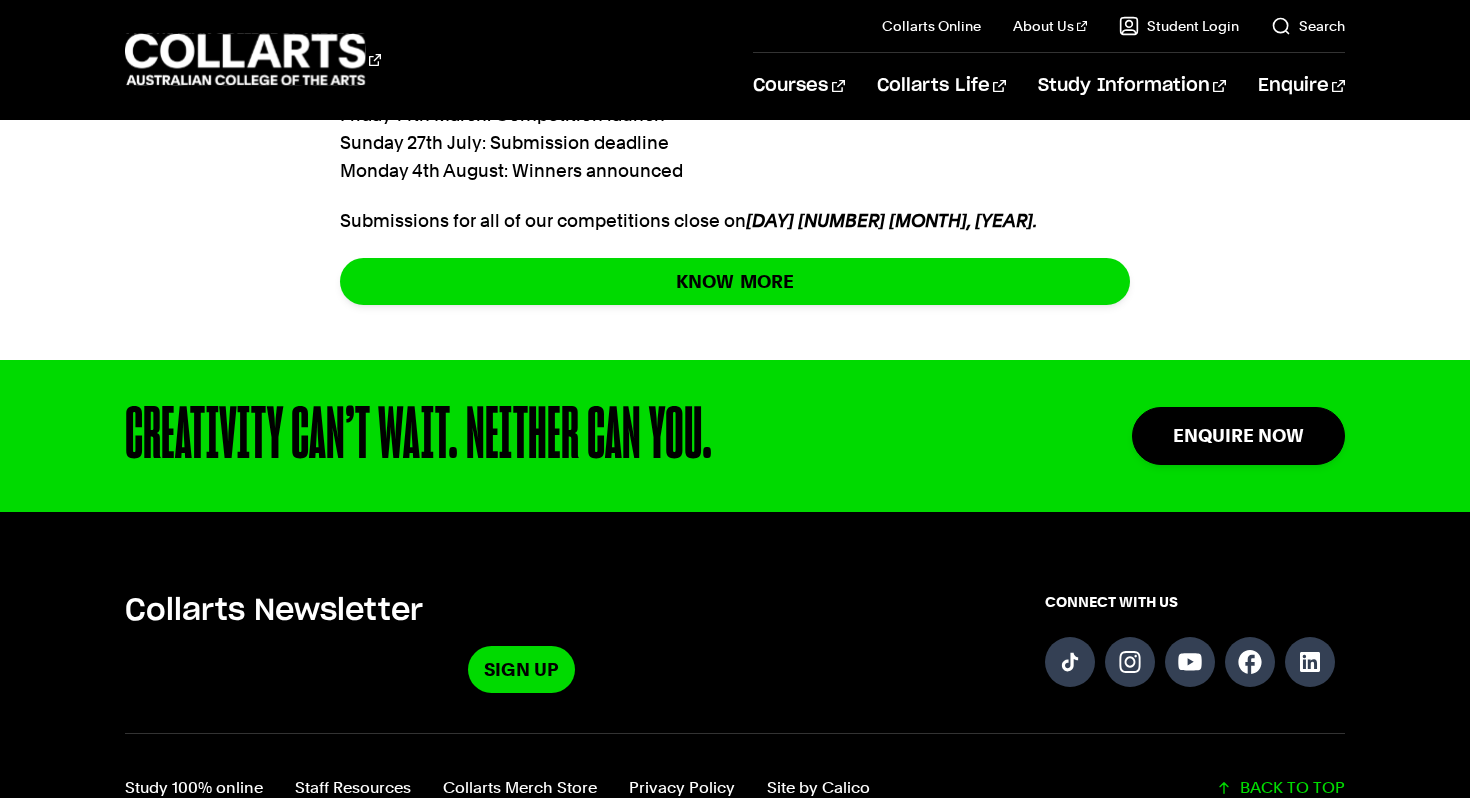 click on "CREATIVITY CAN’T WAIT. NEITHER CAN YOU." at bounding box center (564, 436) 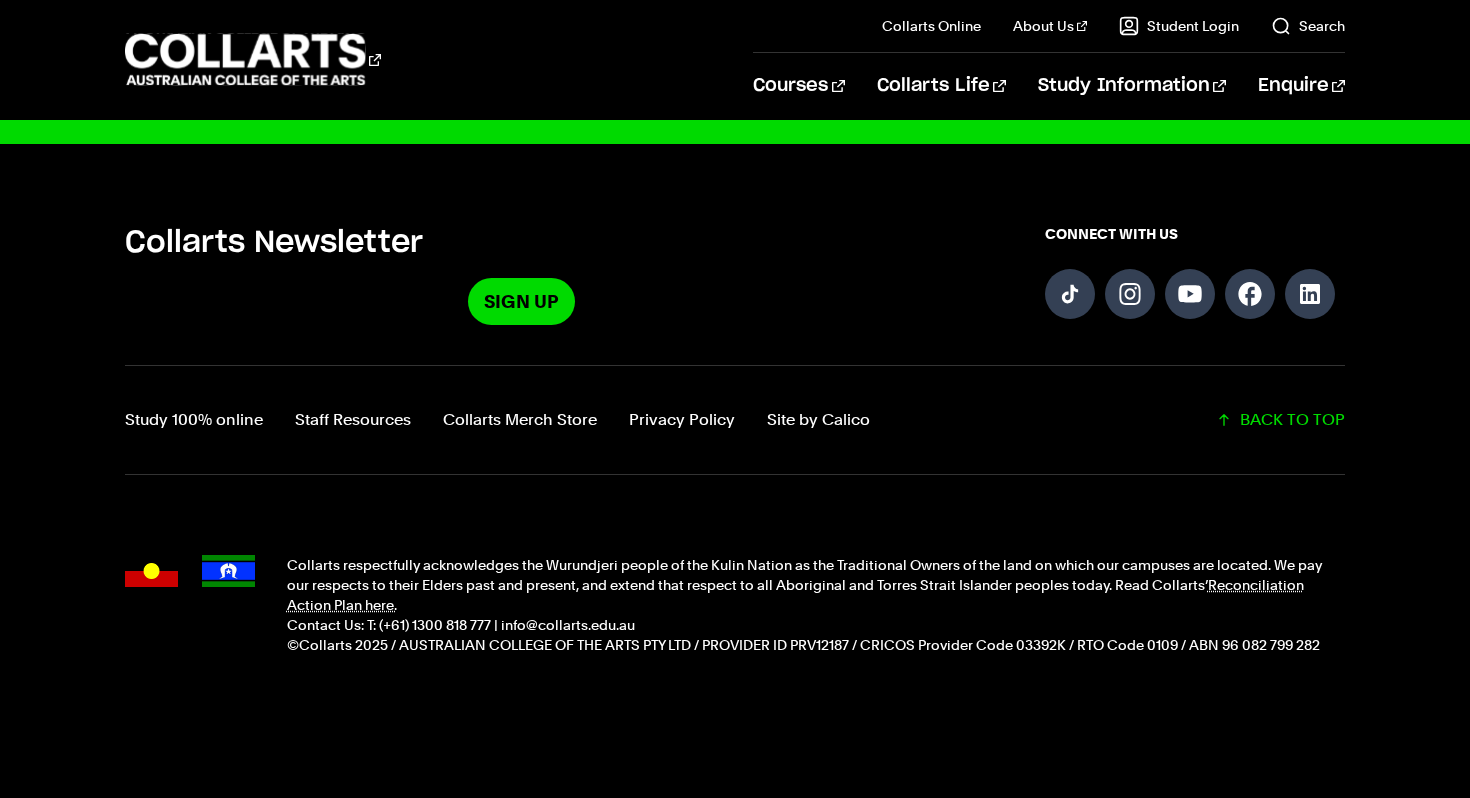 scroll, scrollTop: 1724, scrollLeft: 0, axis: vertical 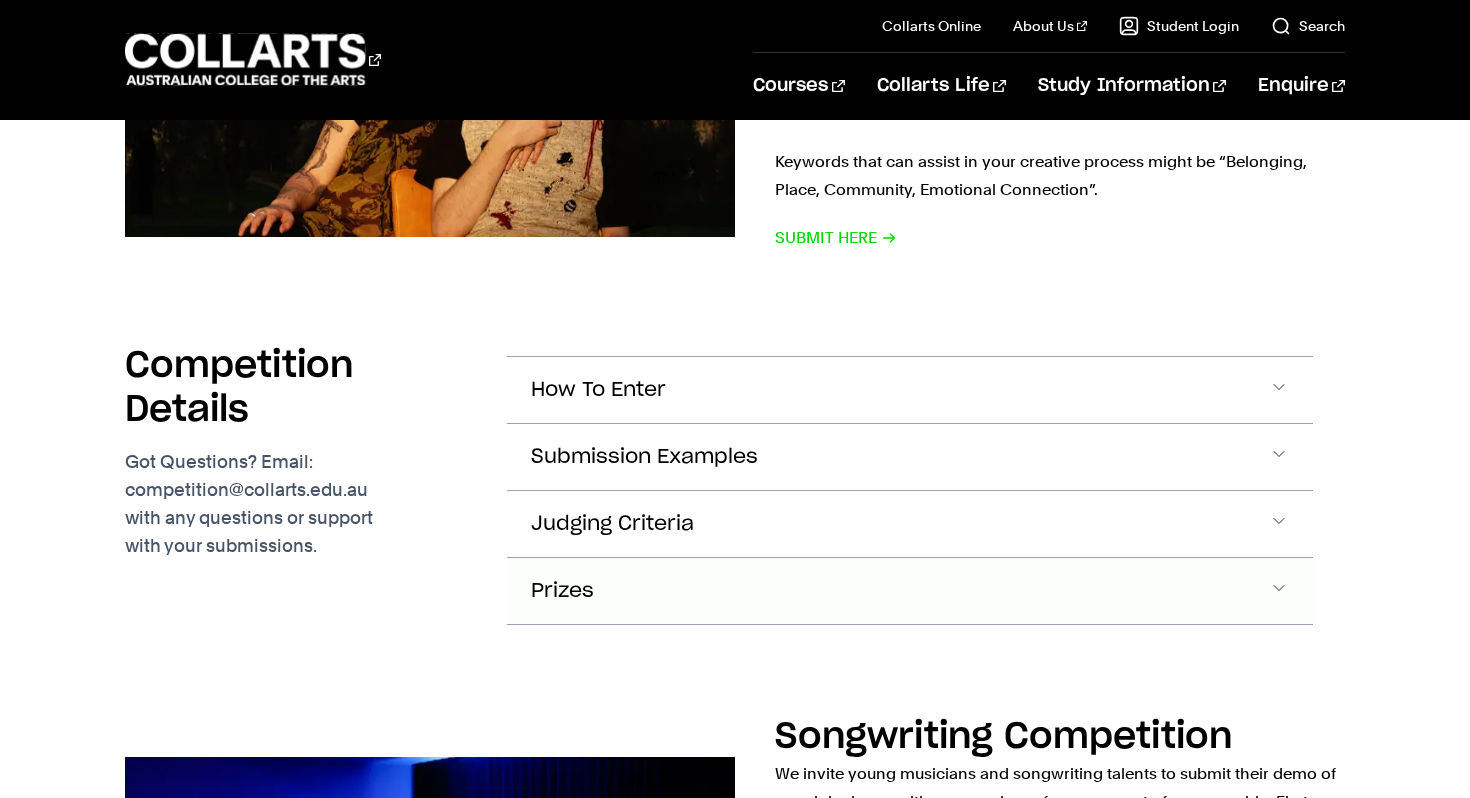 click on "Prizes" at bounding box center [598, -1146] 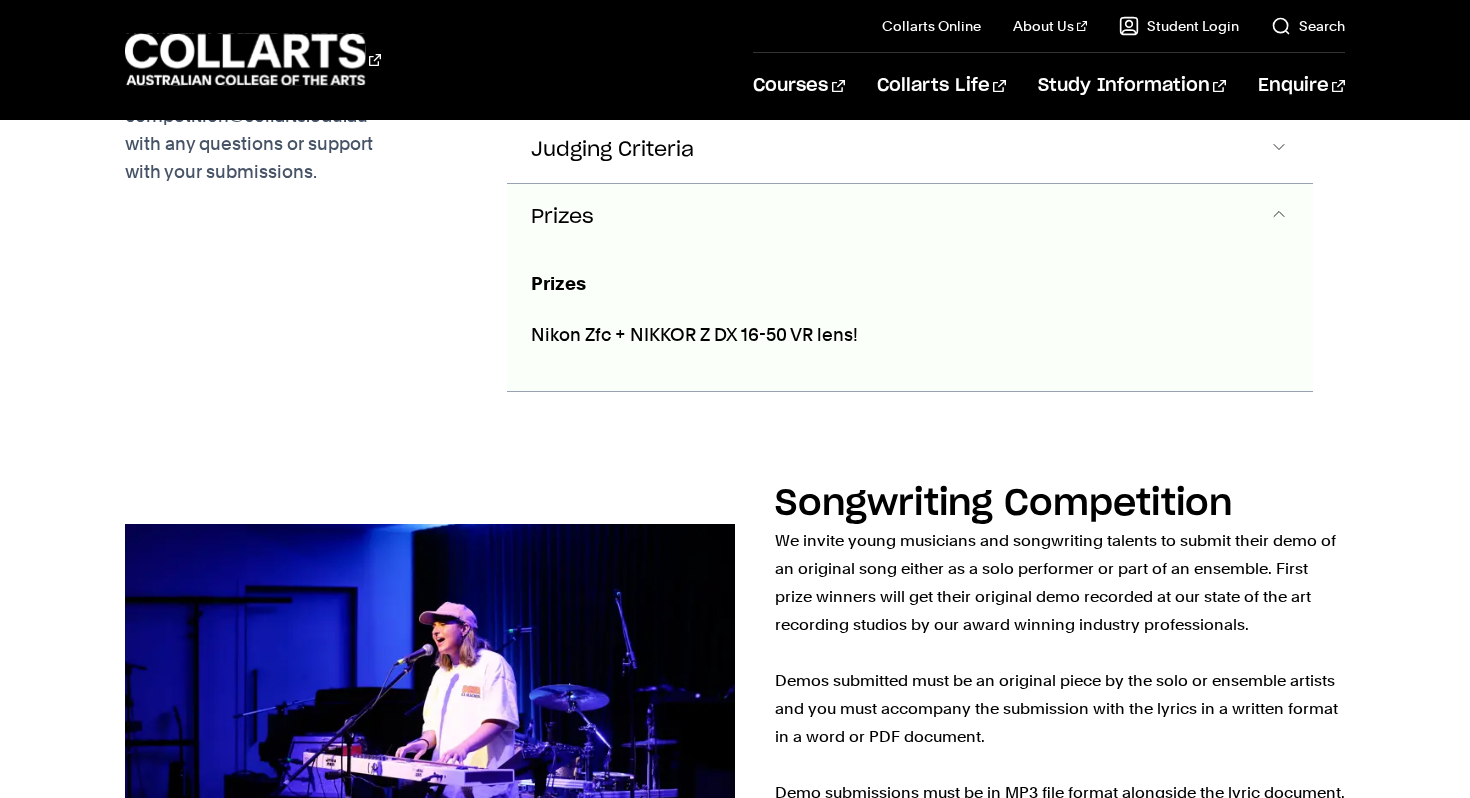 click on "Prizes" at bounding box center (910, 217) 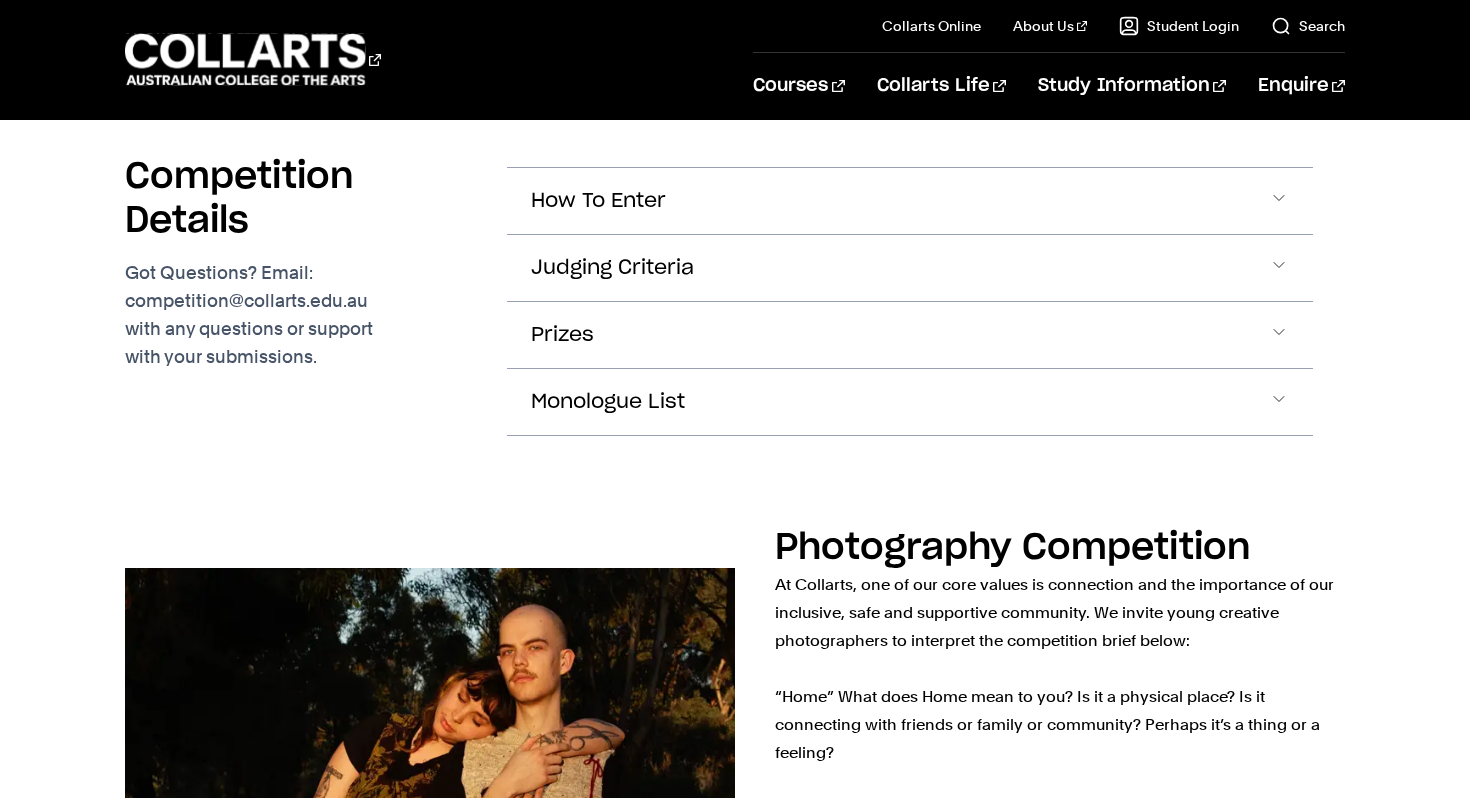 scroll, scrollTop: 2372, scrollLeft: 0, axis: vertical 